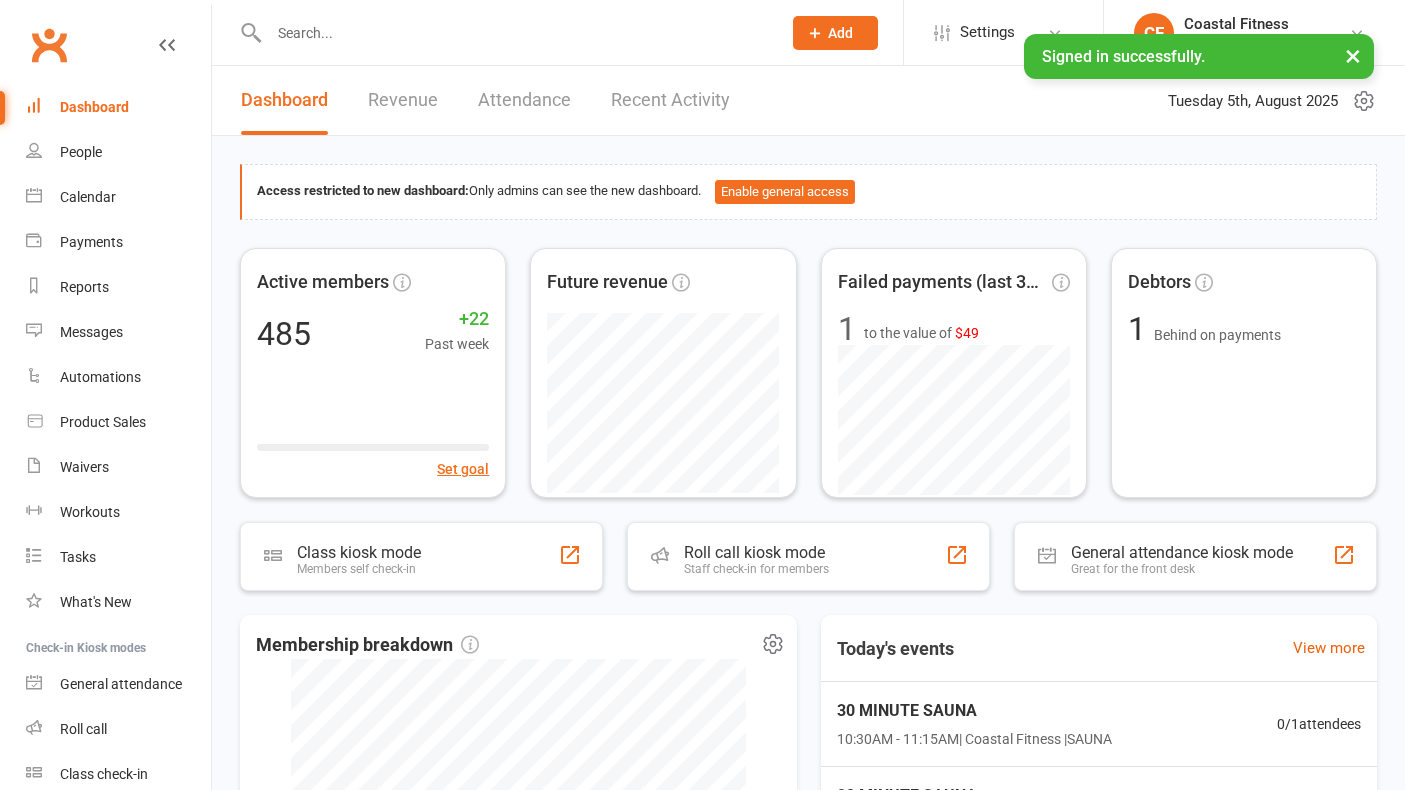 scroll, scrollTop: 0, scrollLeft: 0, axis: both 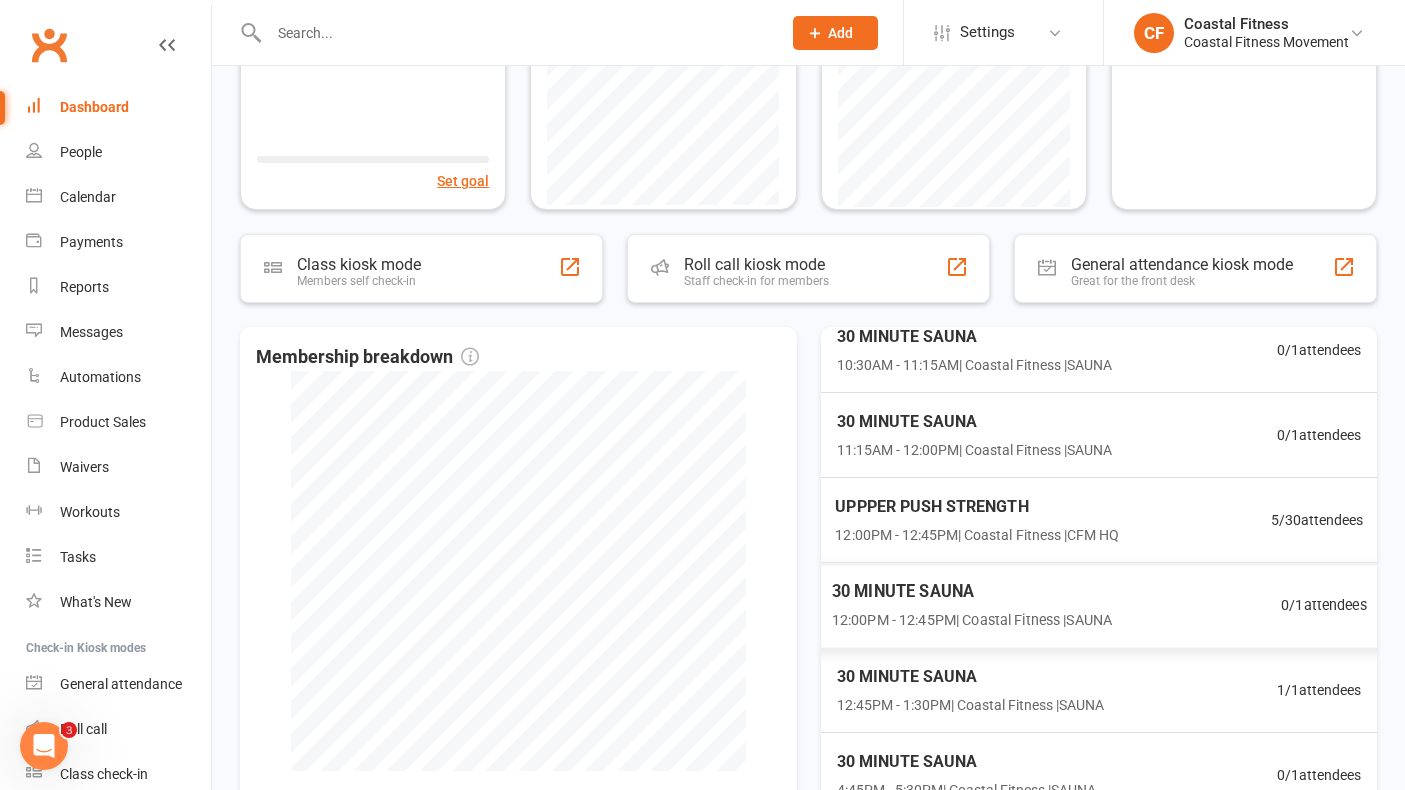 click on "[TIME] - [TIME]   |   Coastal Fitness |  CFM HQ" at bounding box center [977, 535] 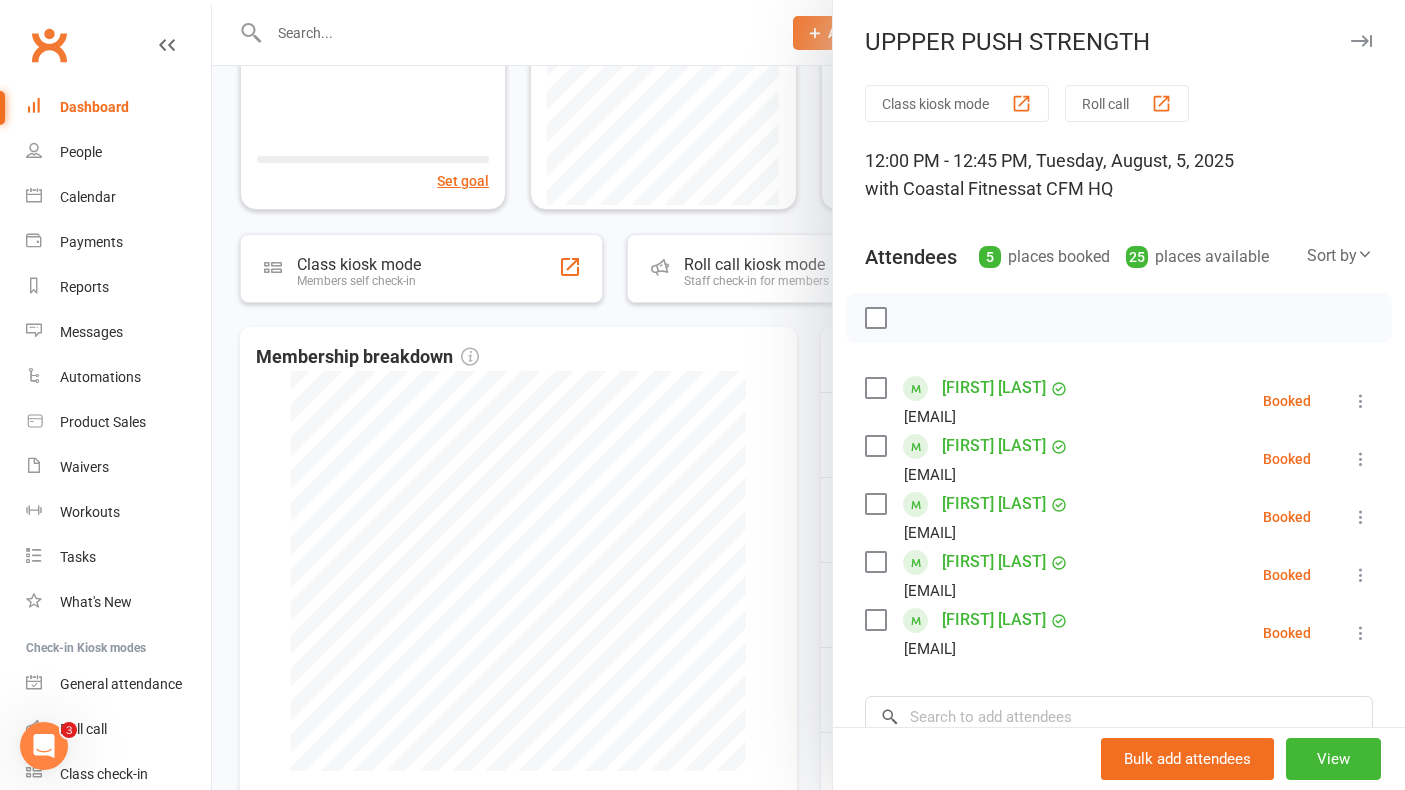 click at bounding box center (1361, 41) 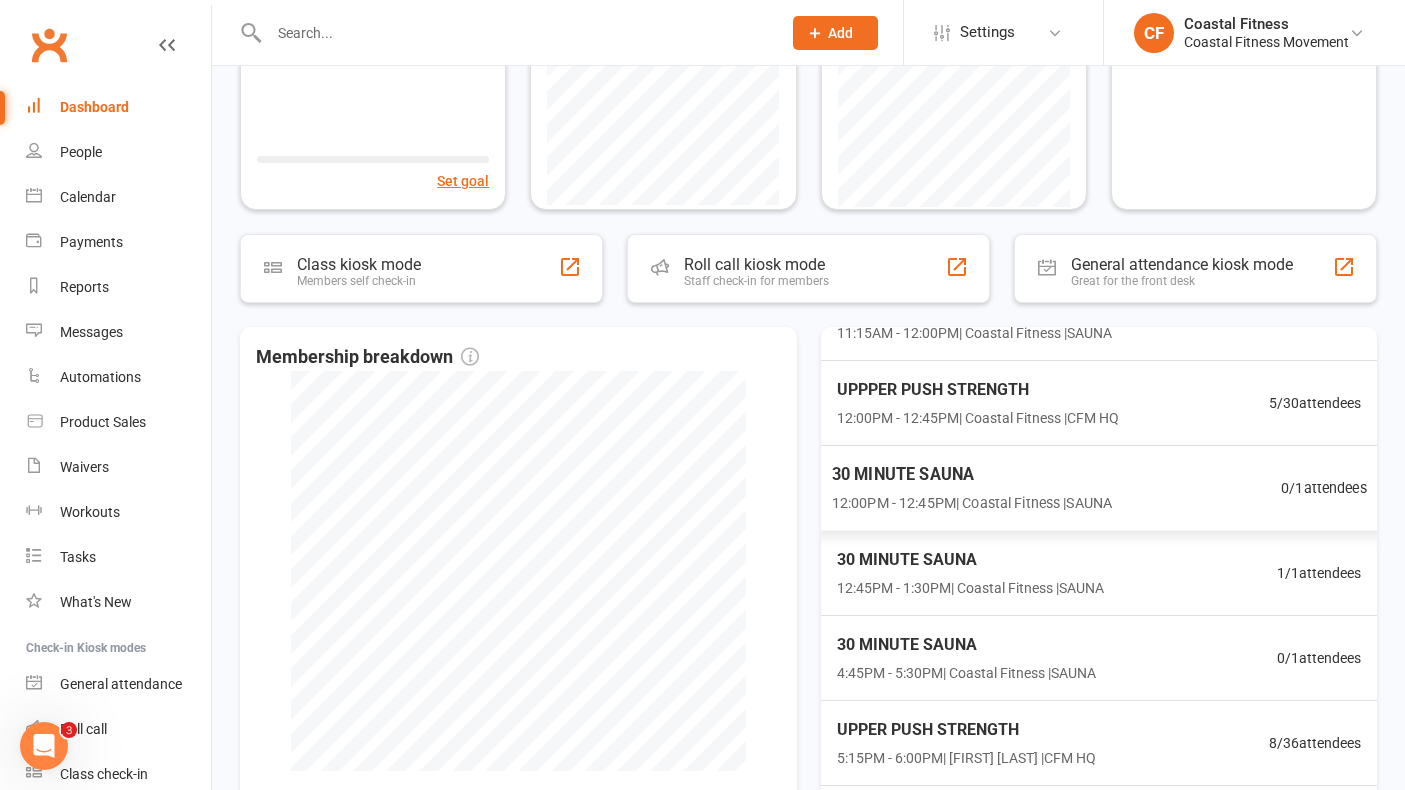 scroll, scrollTop: 217, scrollLeft: 0, axis: vertical 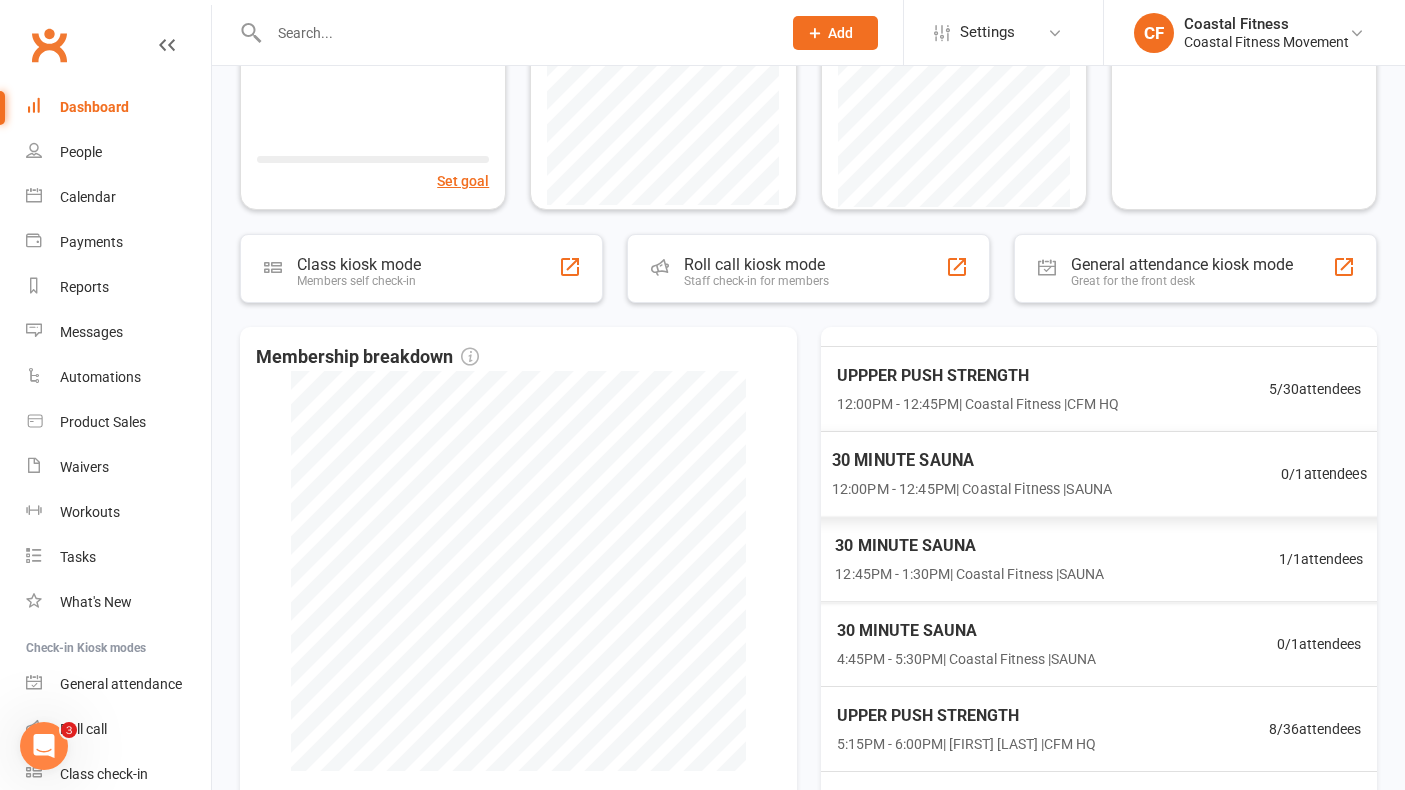 click on "[TIME] - [TIME]   |   Coastal Fitness |  SAUNA" at bounding box center (969, 574) 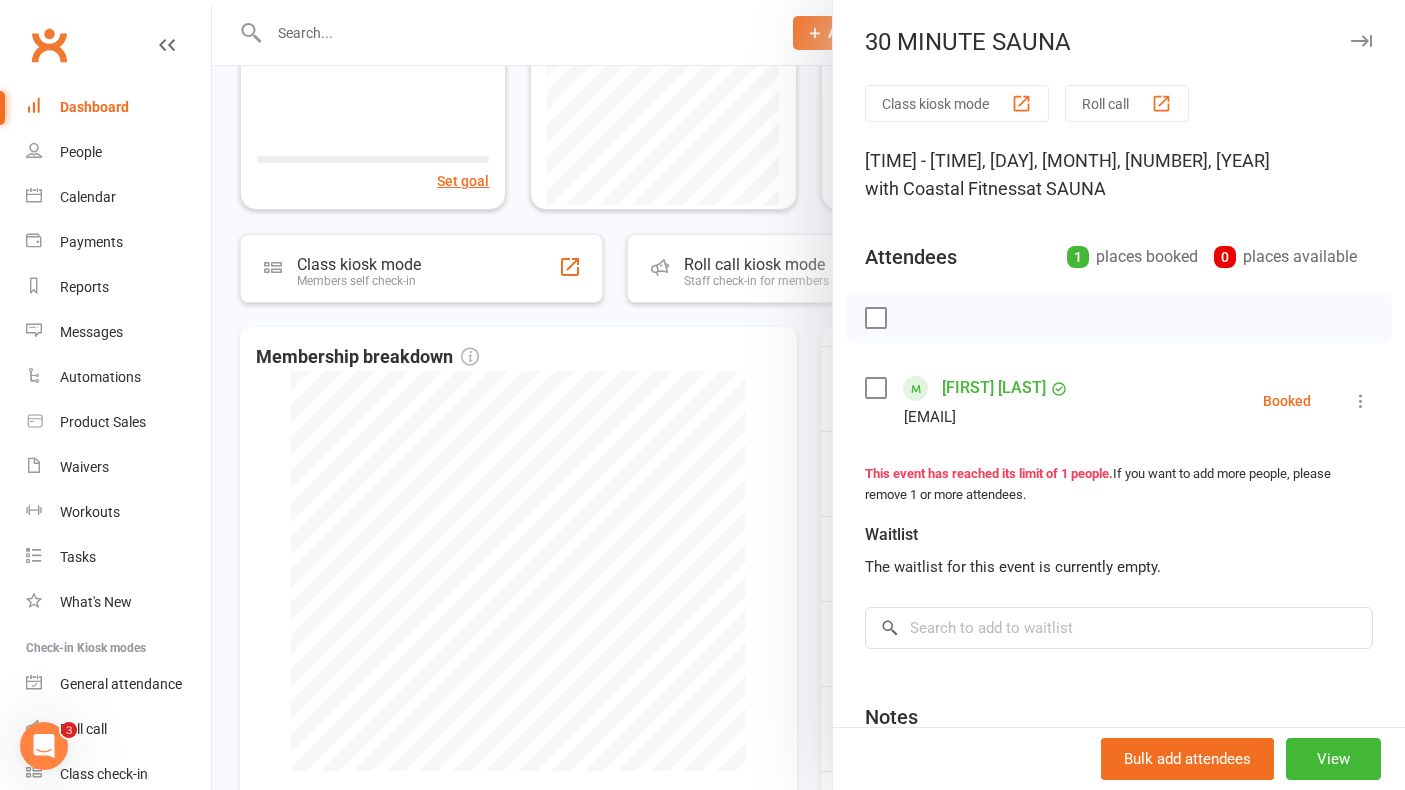 click at bounding box center [1361, 41] 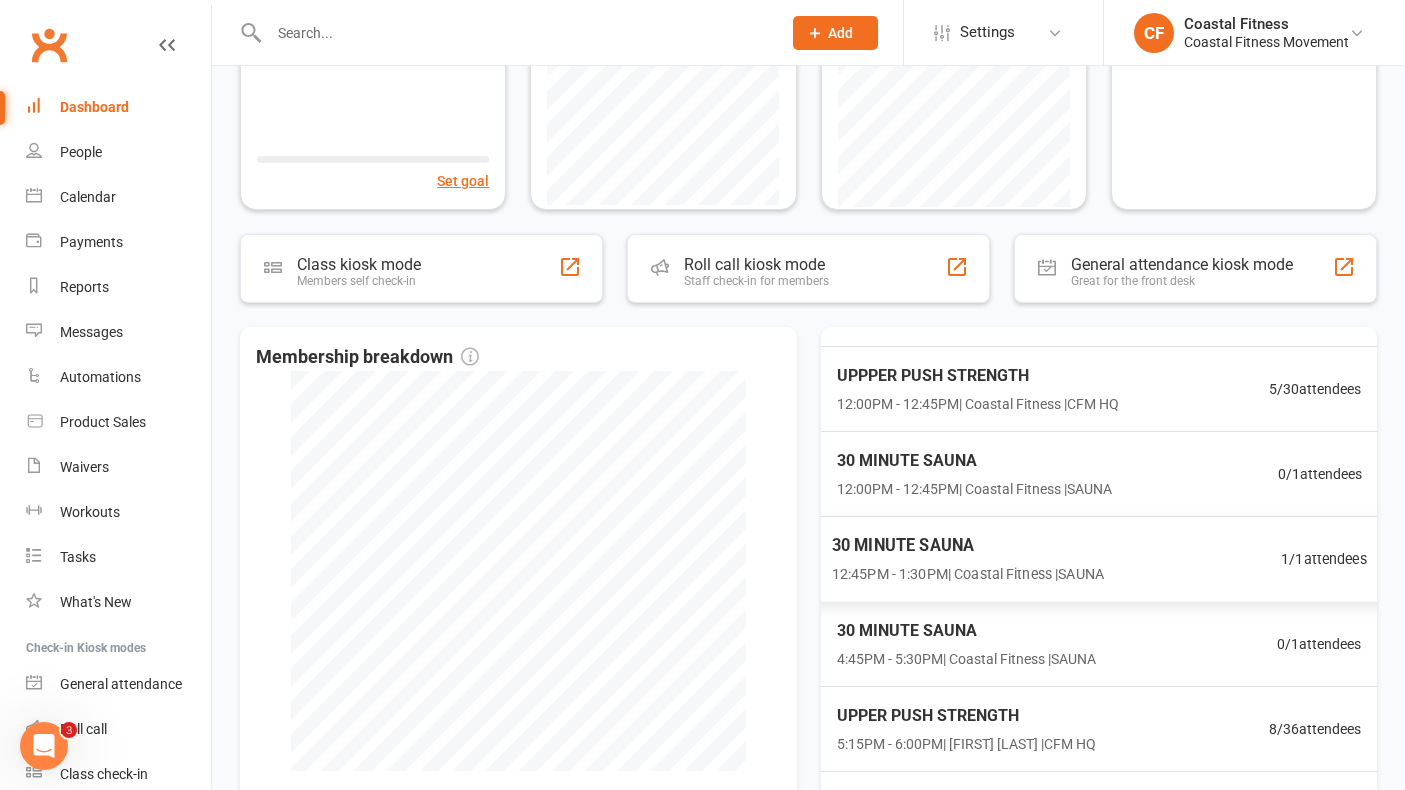 scroll, scrollTop: 256, scrollLeft: 0, axis: vertical 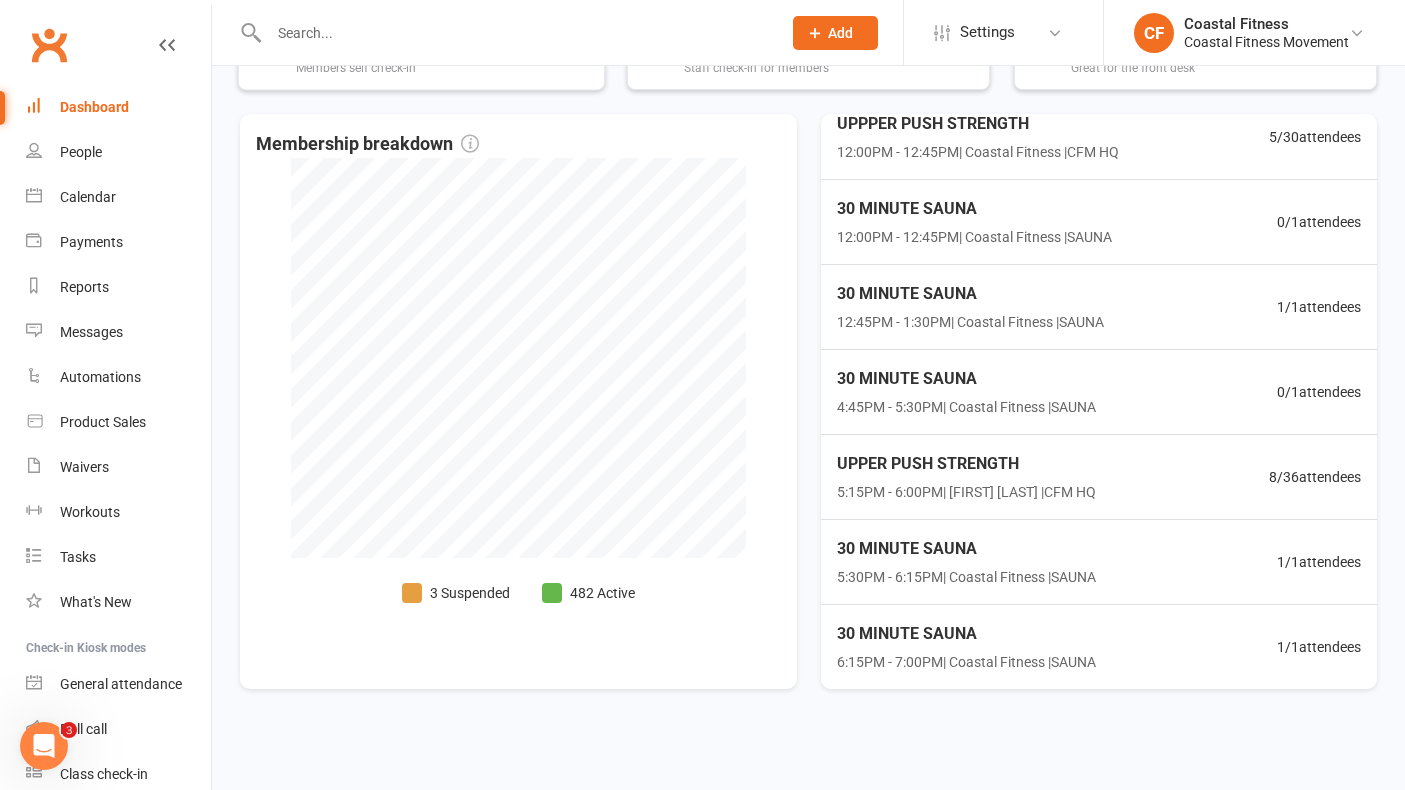click at bounding box center (515, 33) 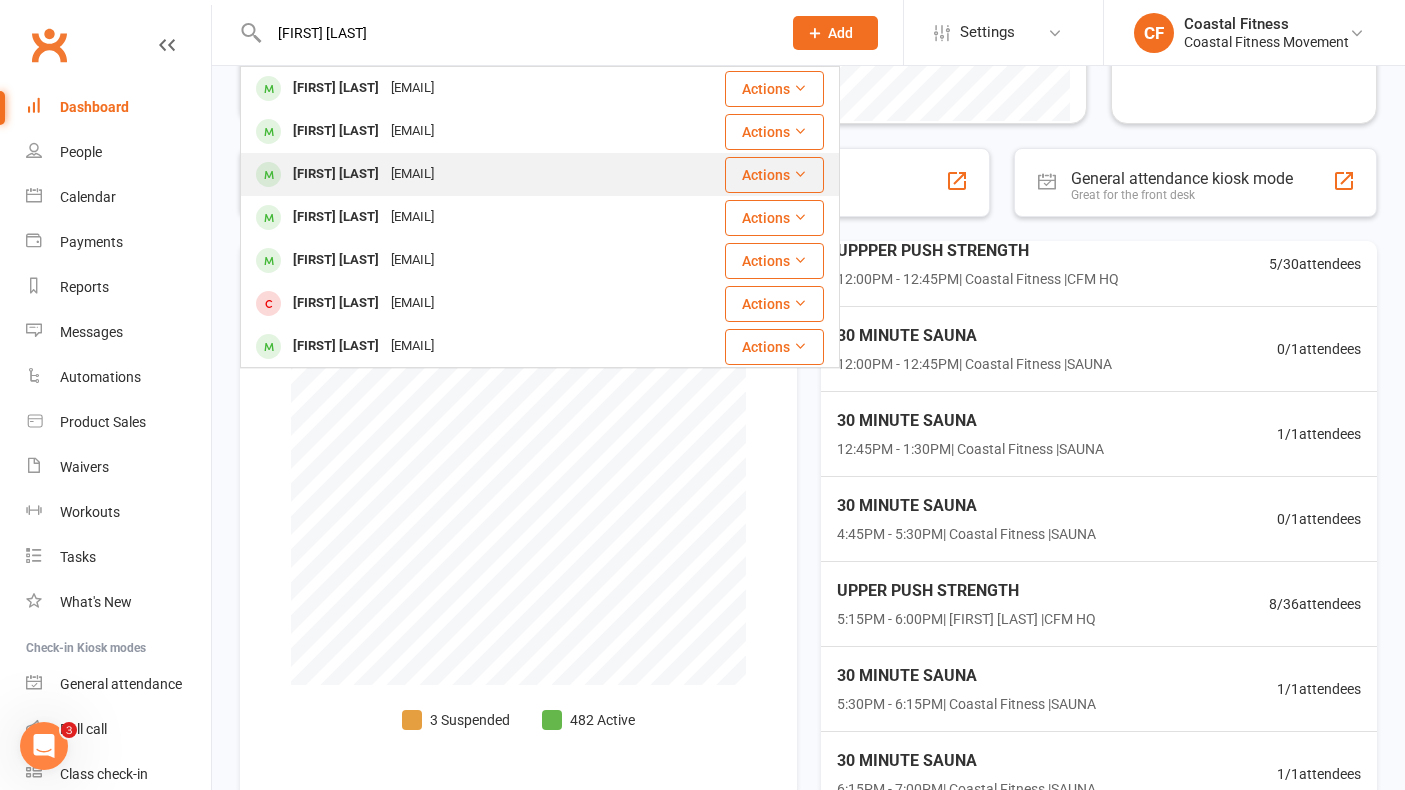 scroll, scrollTop: 375, scrollLeft: 0, axis: vertical 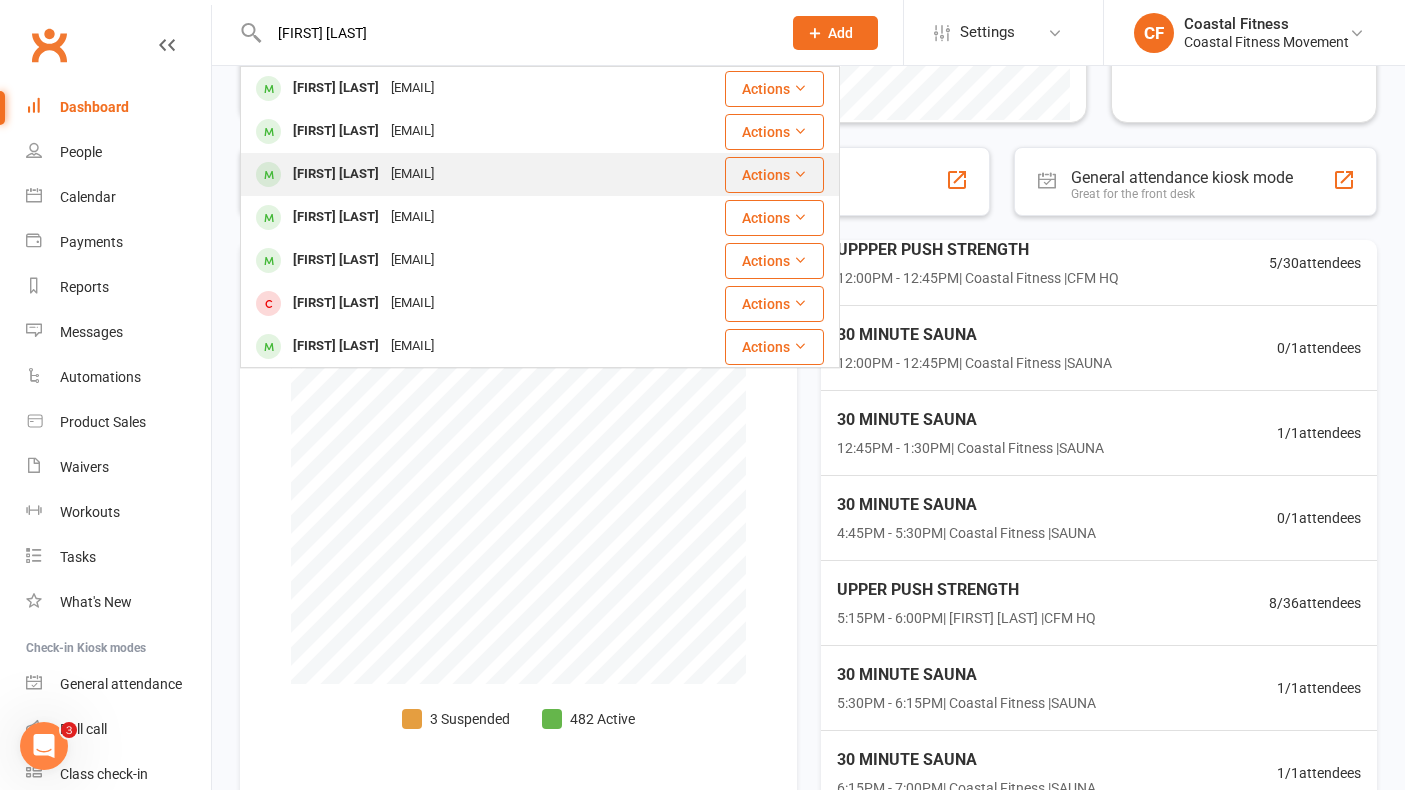 type on "[FIRST] [LAST]" 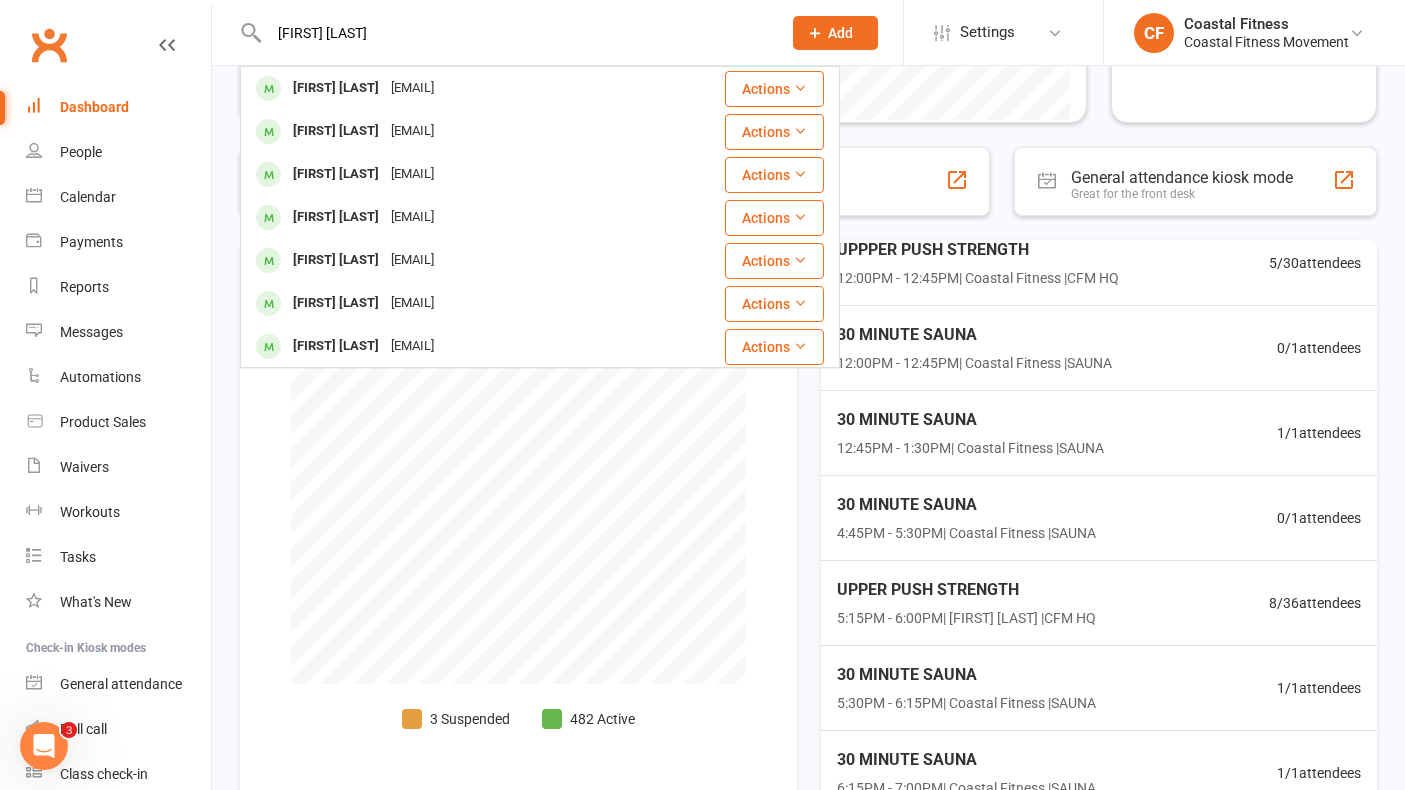 drag, startPoint x: 415, startPoint y: 32, endPoint x: 188, endPoint y: 23, distance: 227.17834 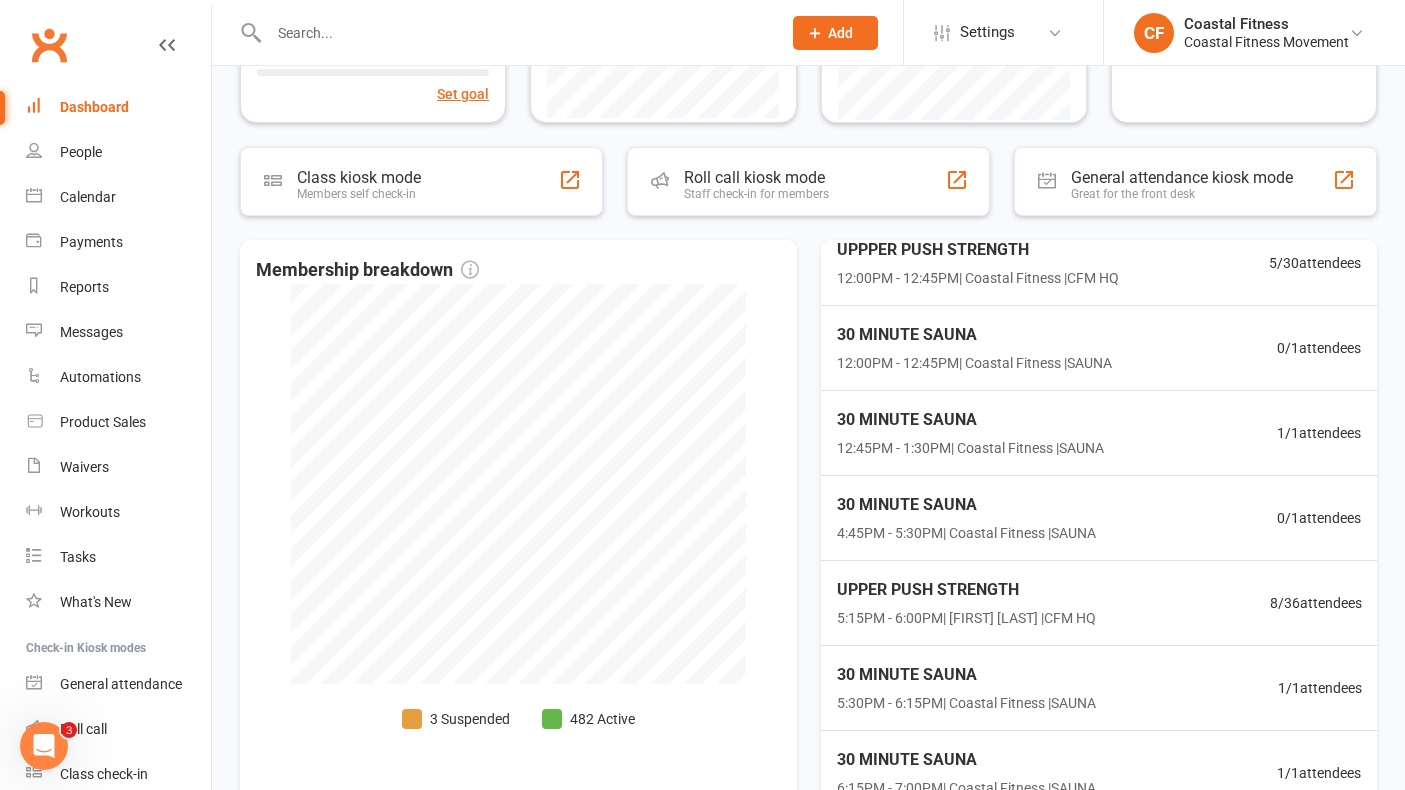 click on "Add" 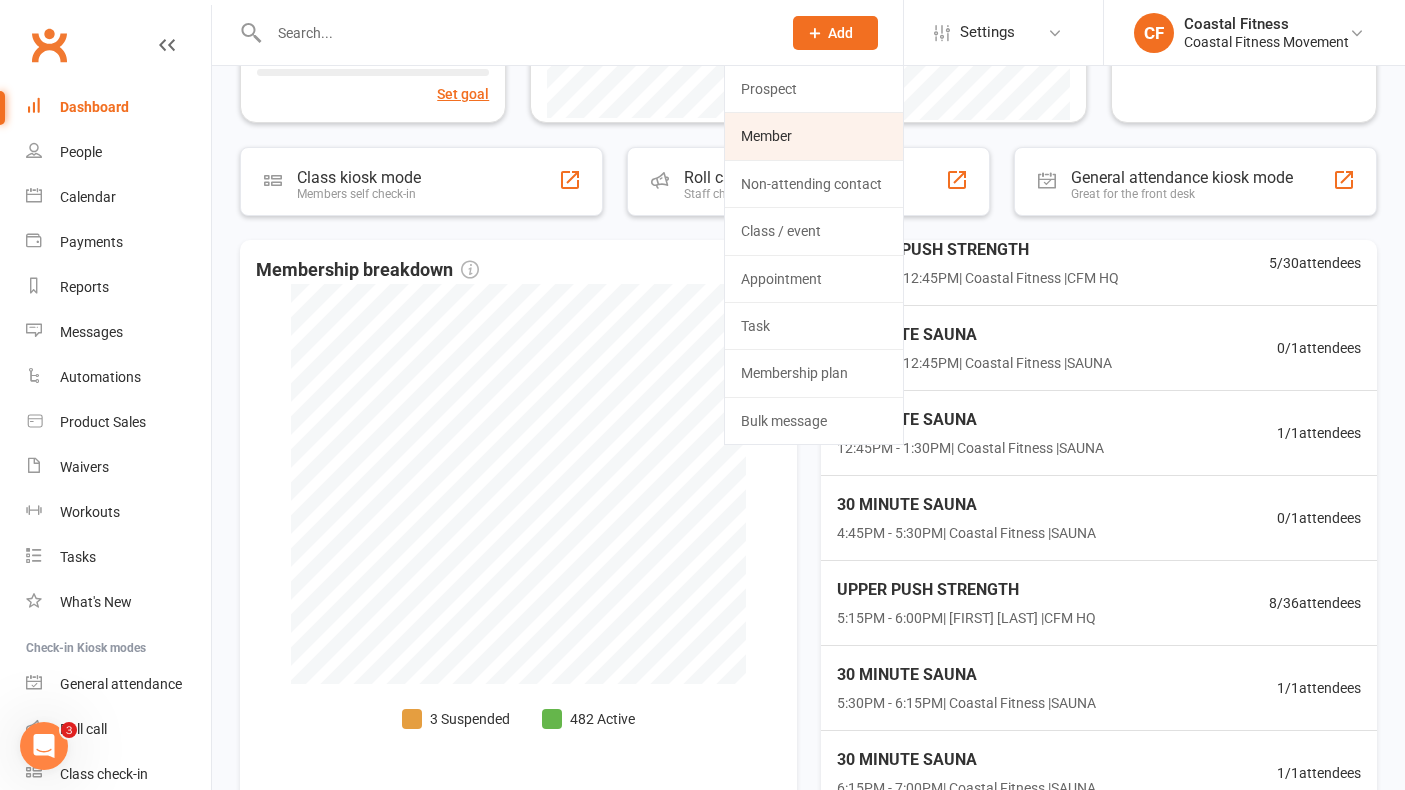 click on "Member" 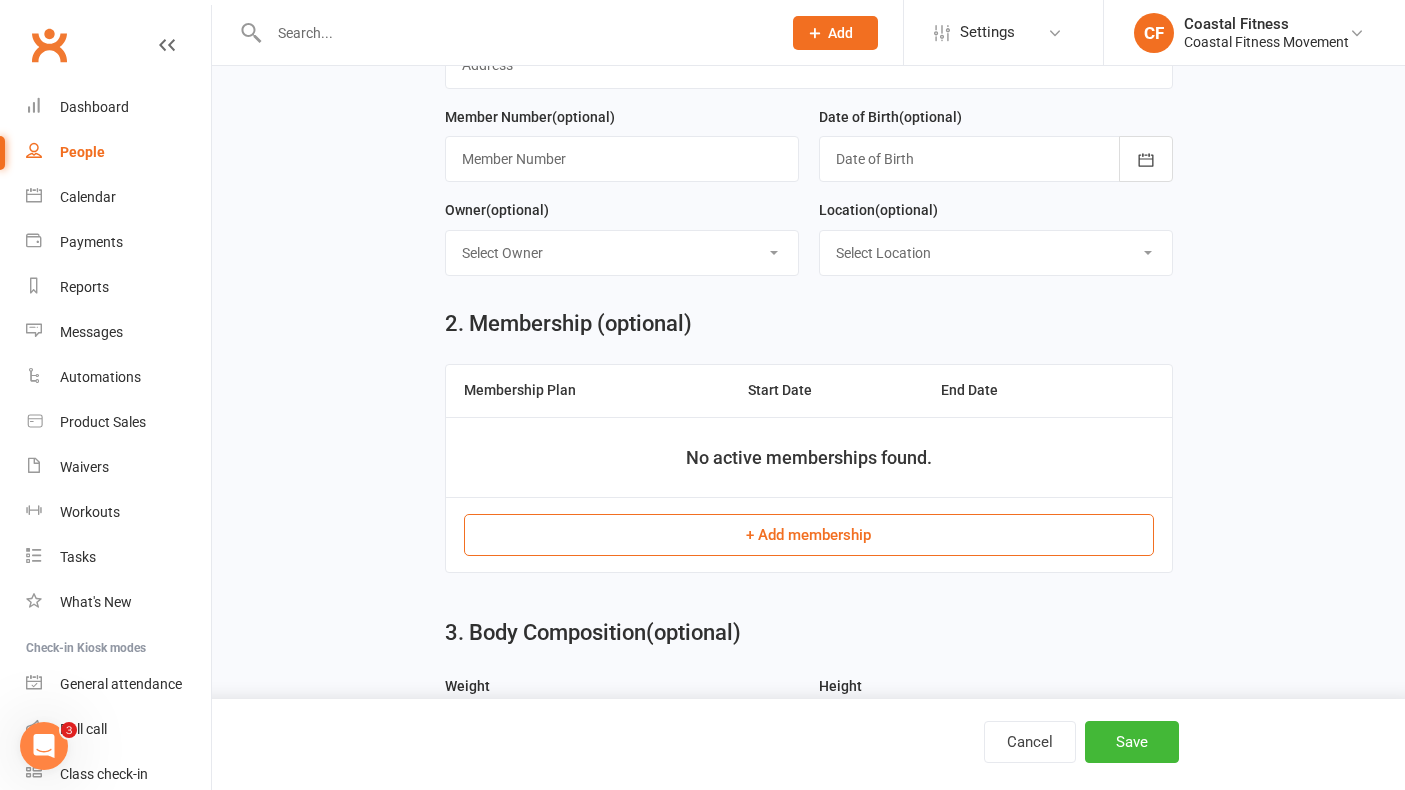 scroll, scrollTop: 0, scrollLeft: 0, axis: both 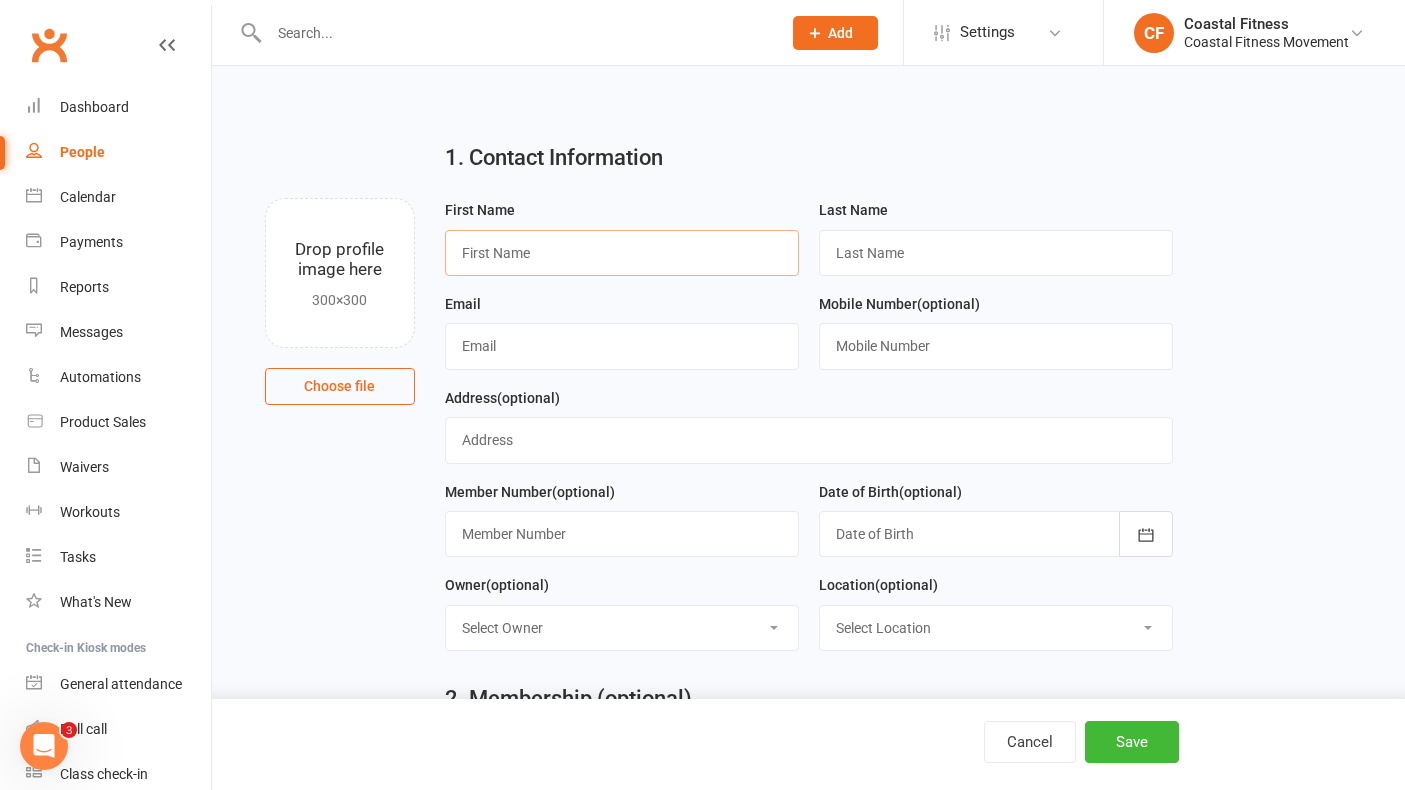 click at bounding box center (622, 253) 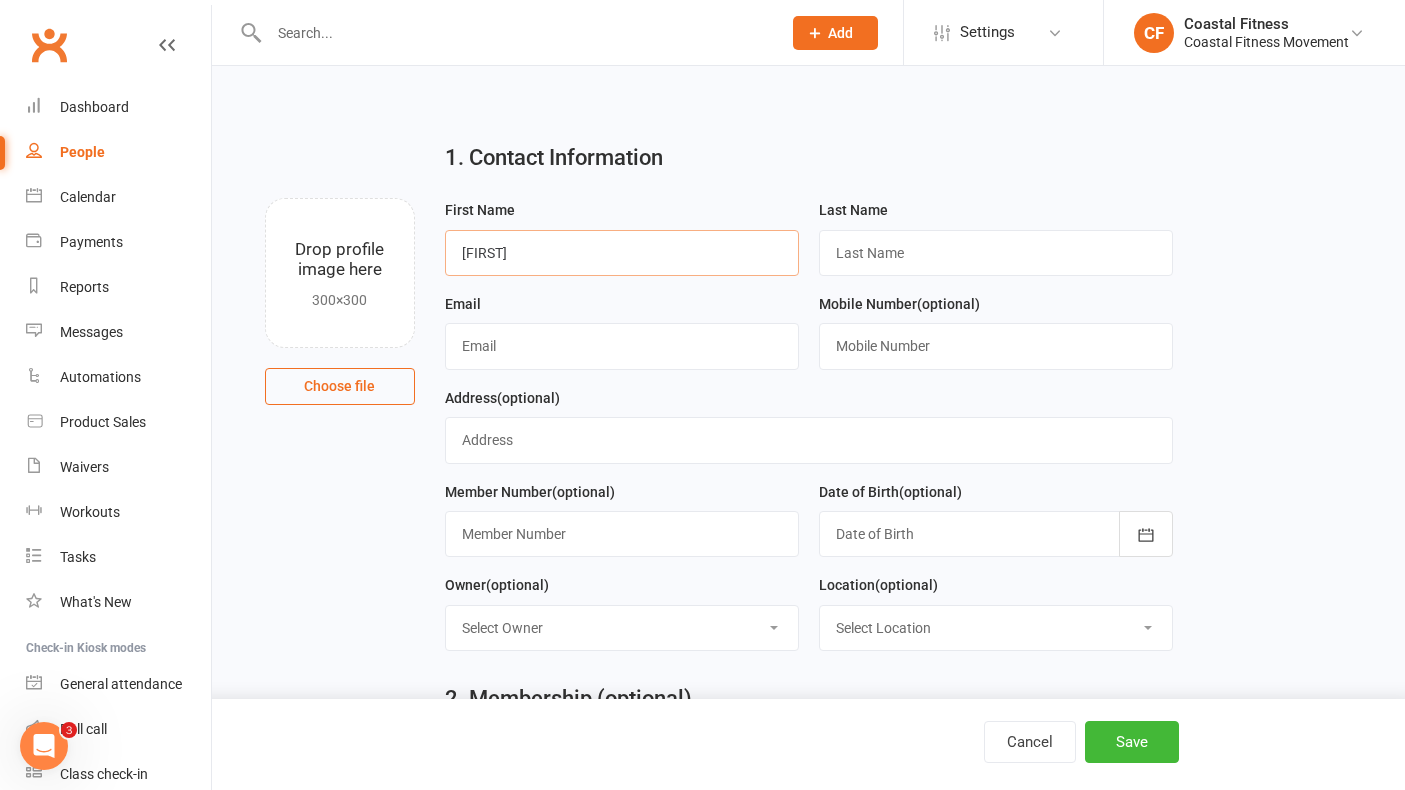 type on "[FIRST]" 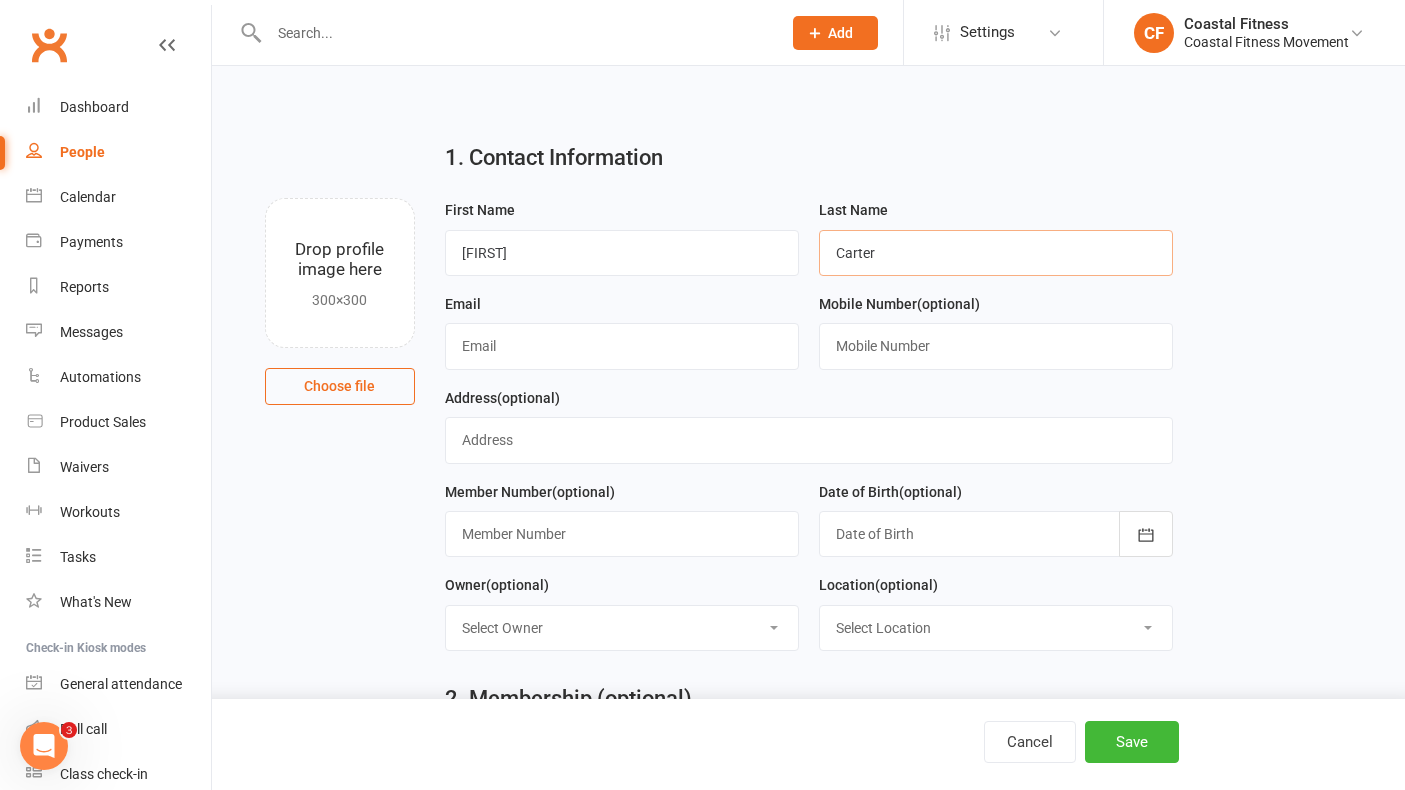 type on "Carter" 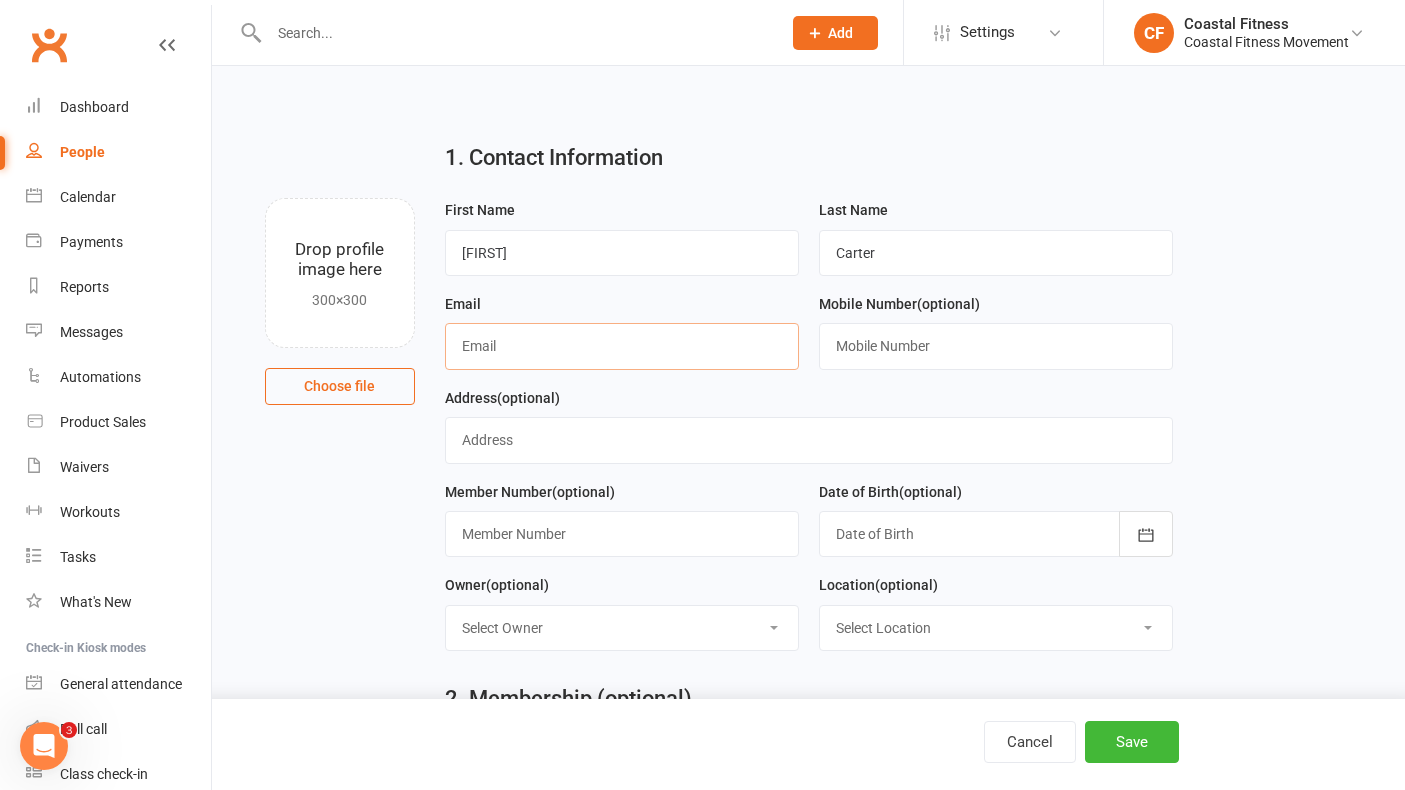 click at bounding box center (622, 346) 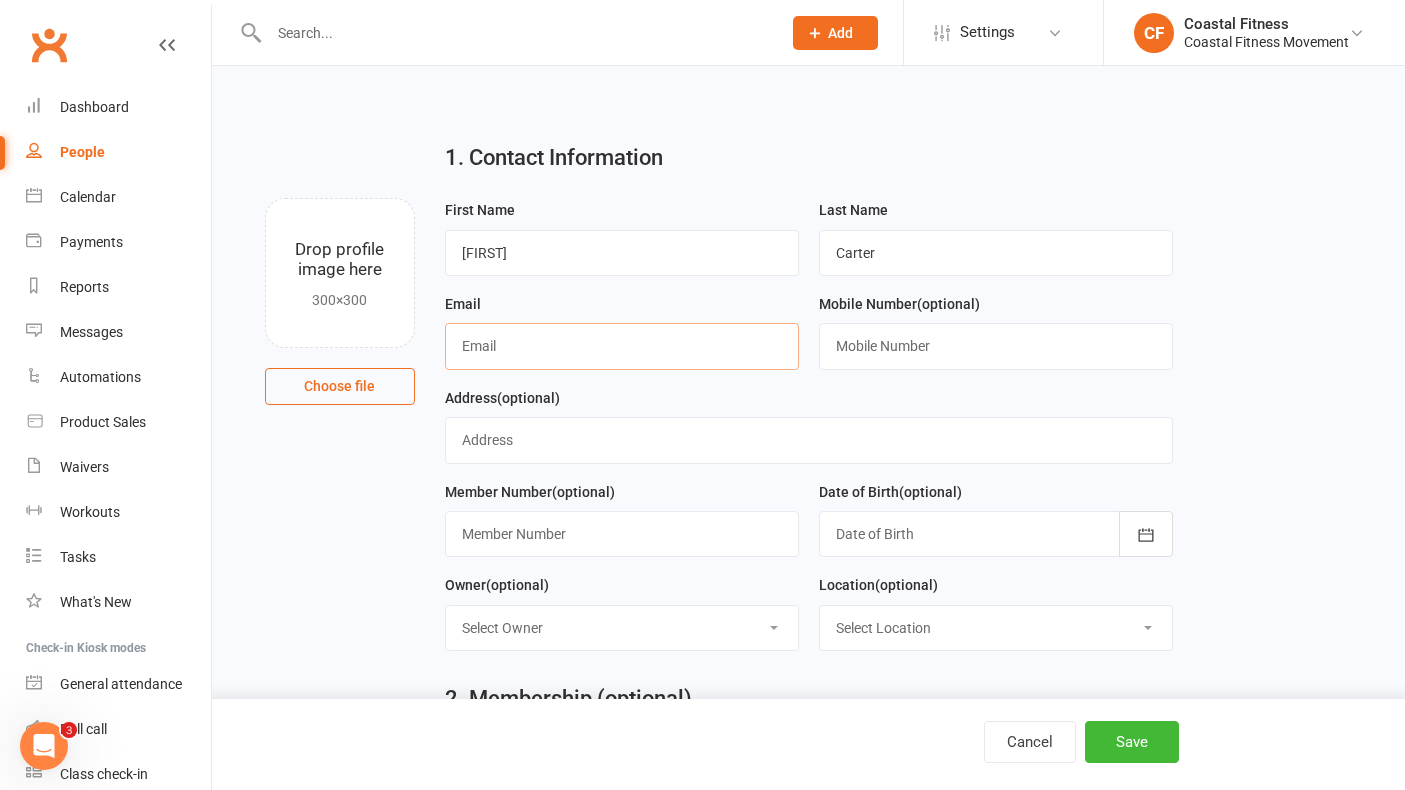 paste on "[EMAIL]" 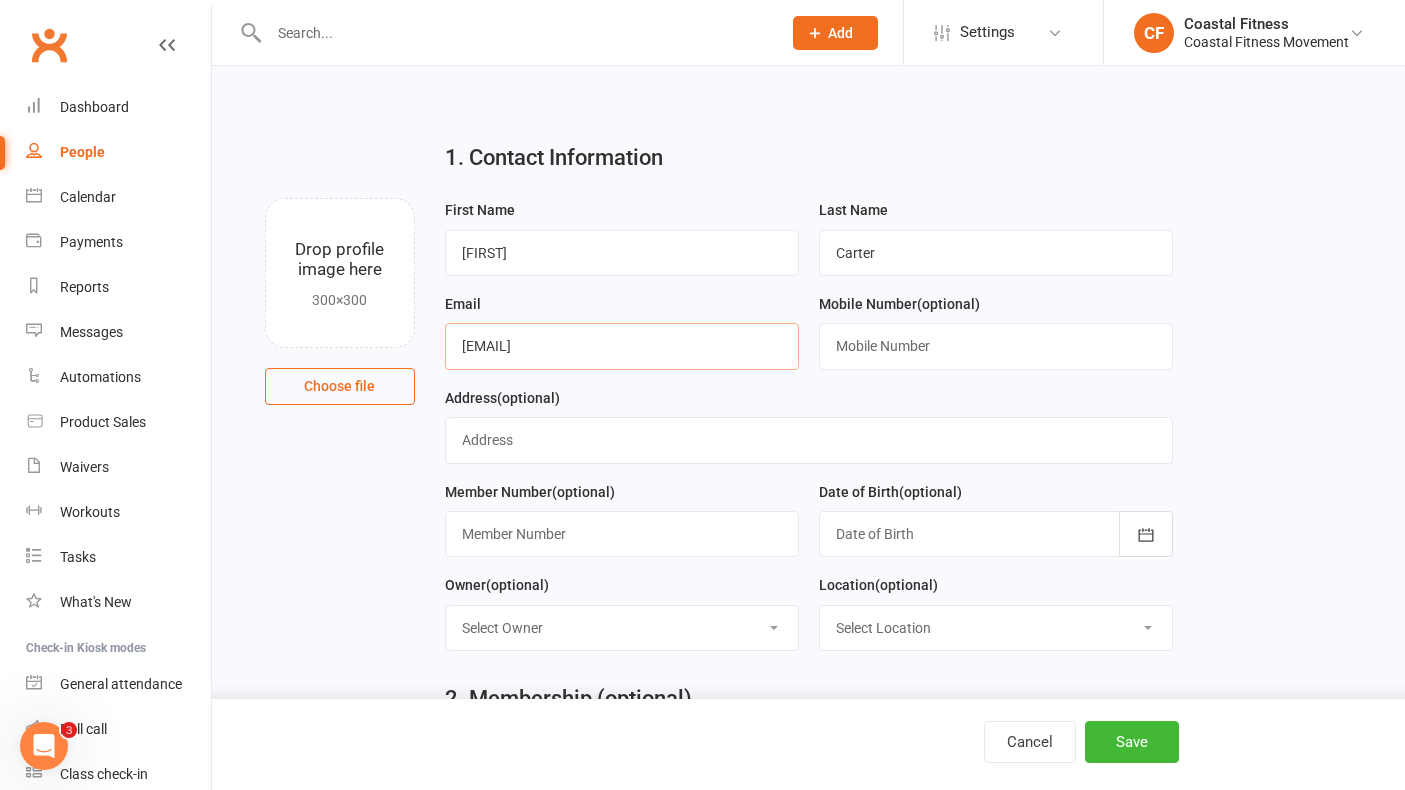 type on "[EMAIL]" 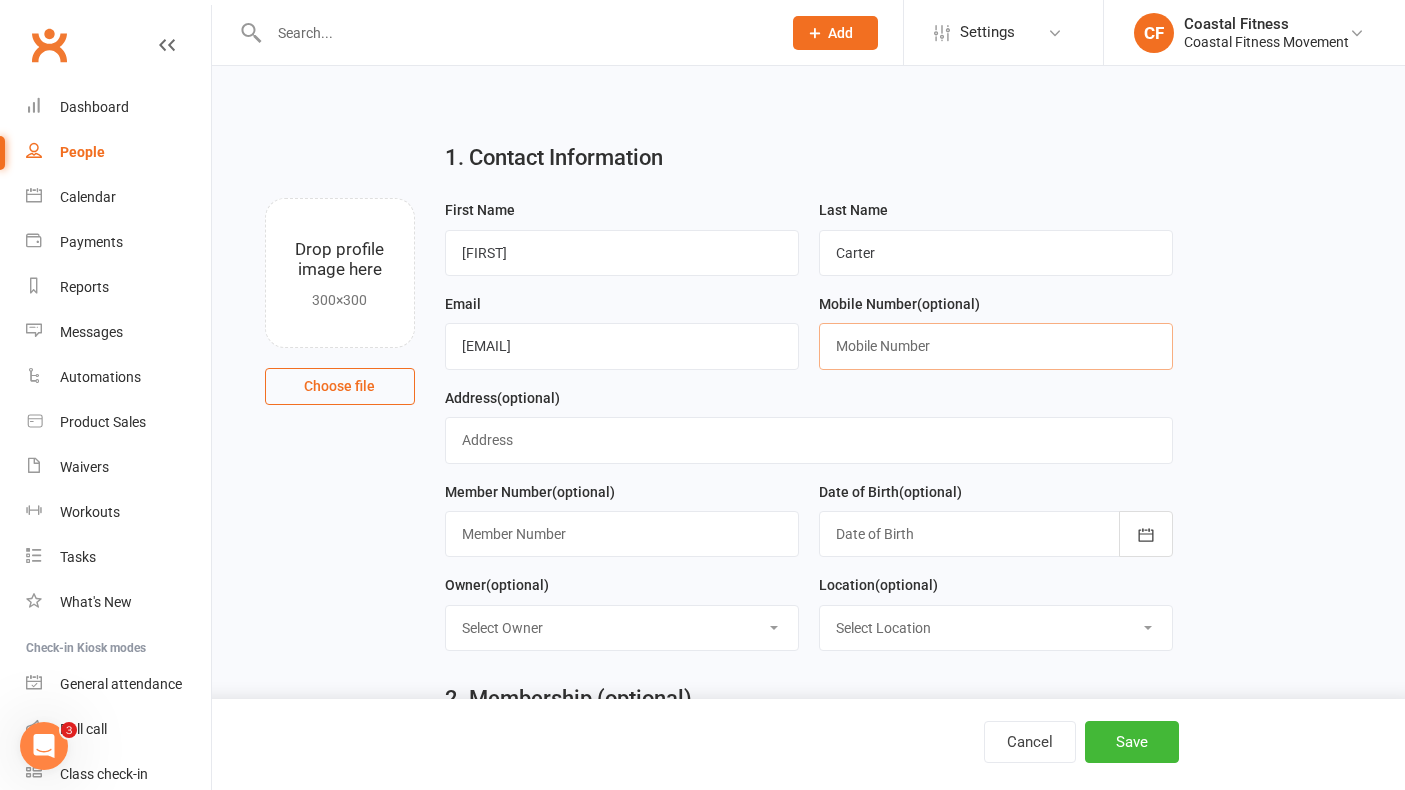 click at bounding box center [996, 346] 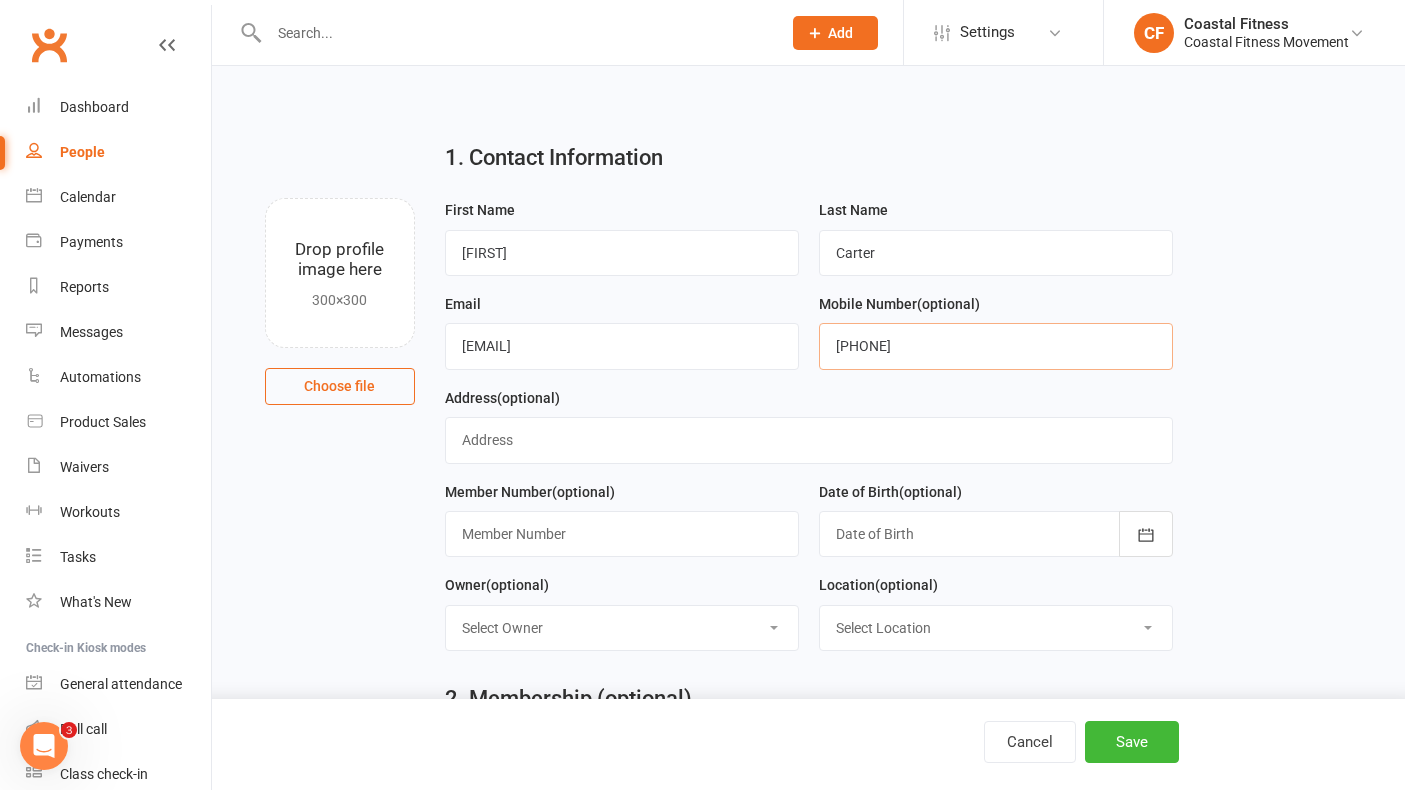 type on "[PHONE]" 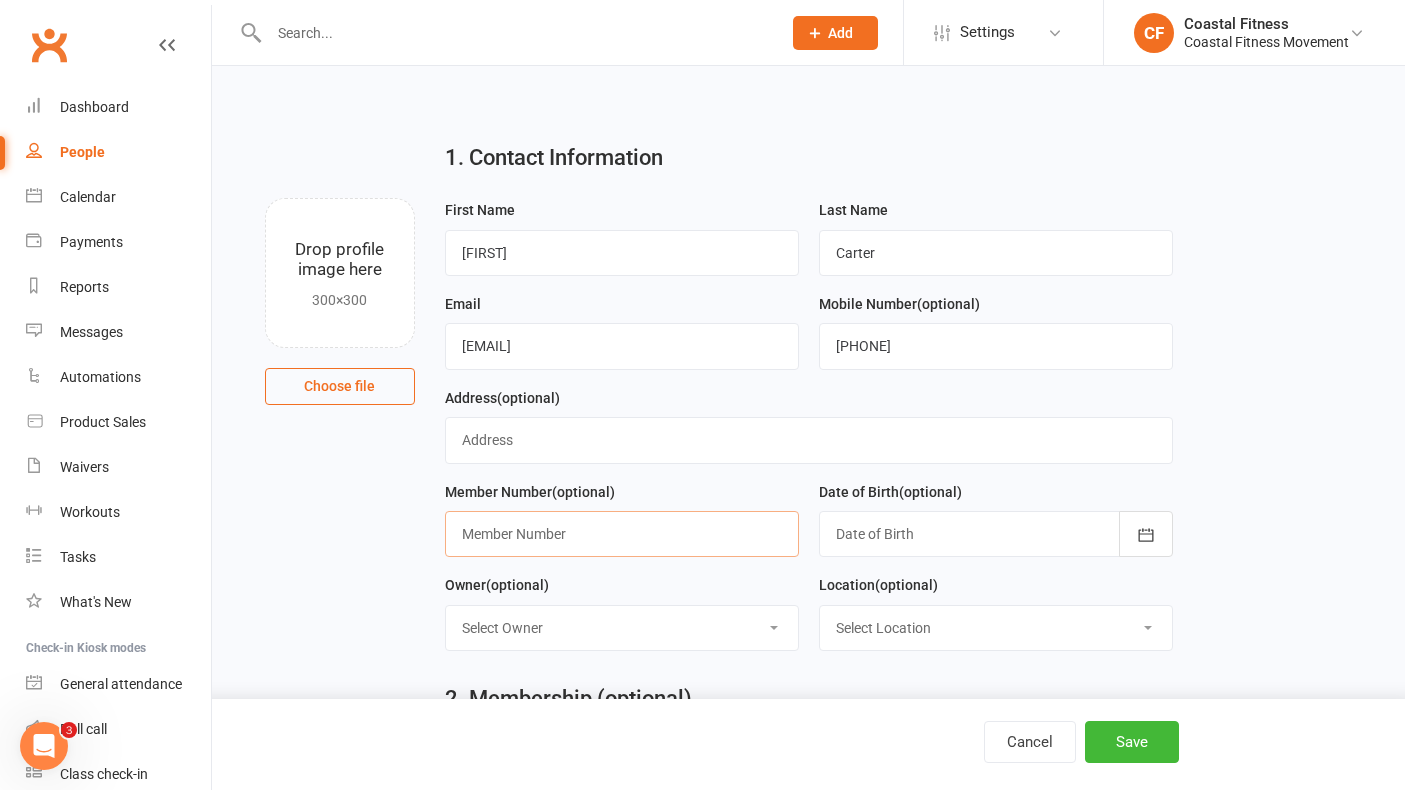 click at bounding box center (622, 534) 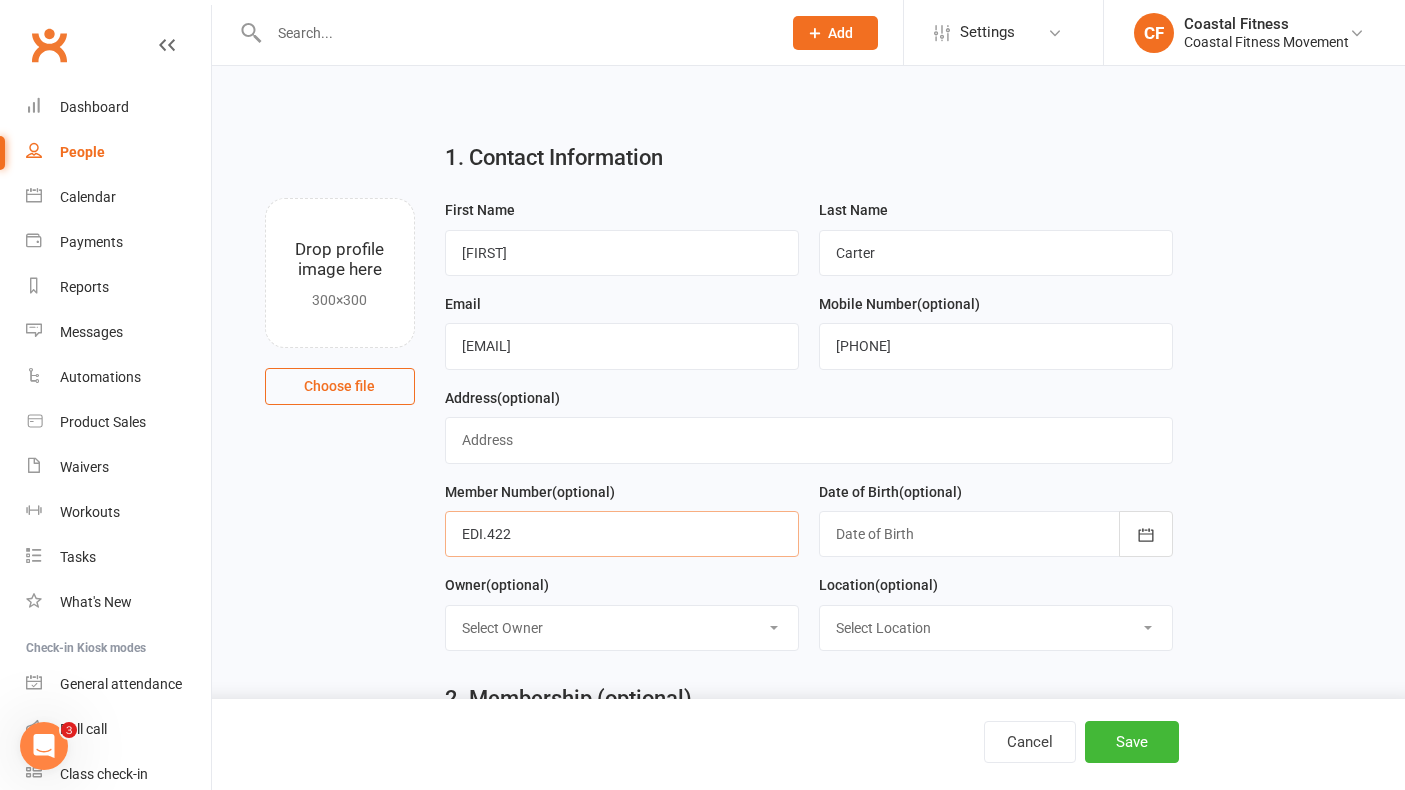 type on "EDI.422" 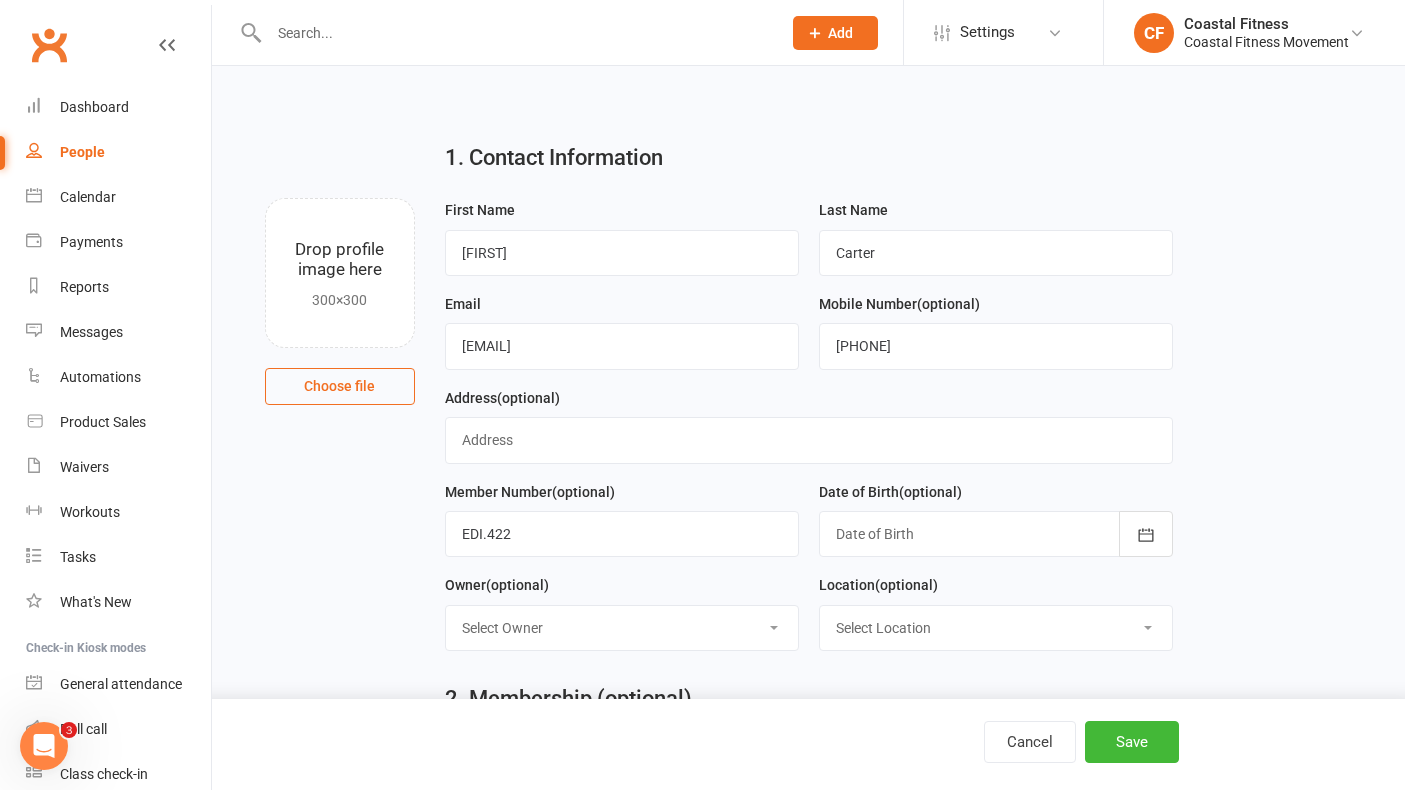 click at bounding box center [996, 534] 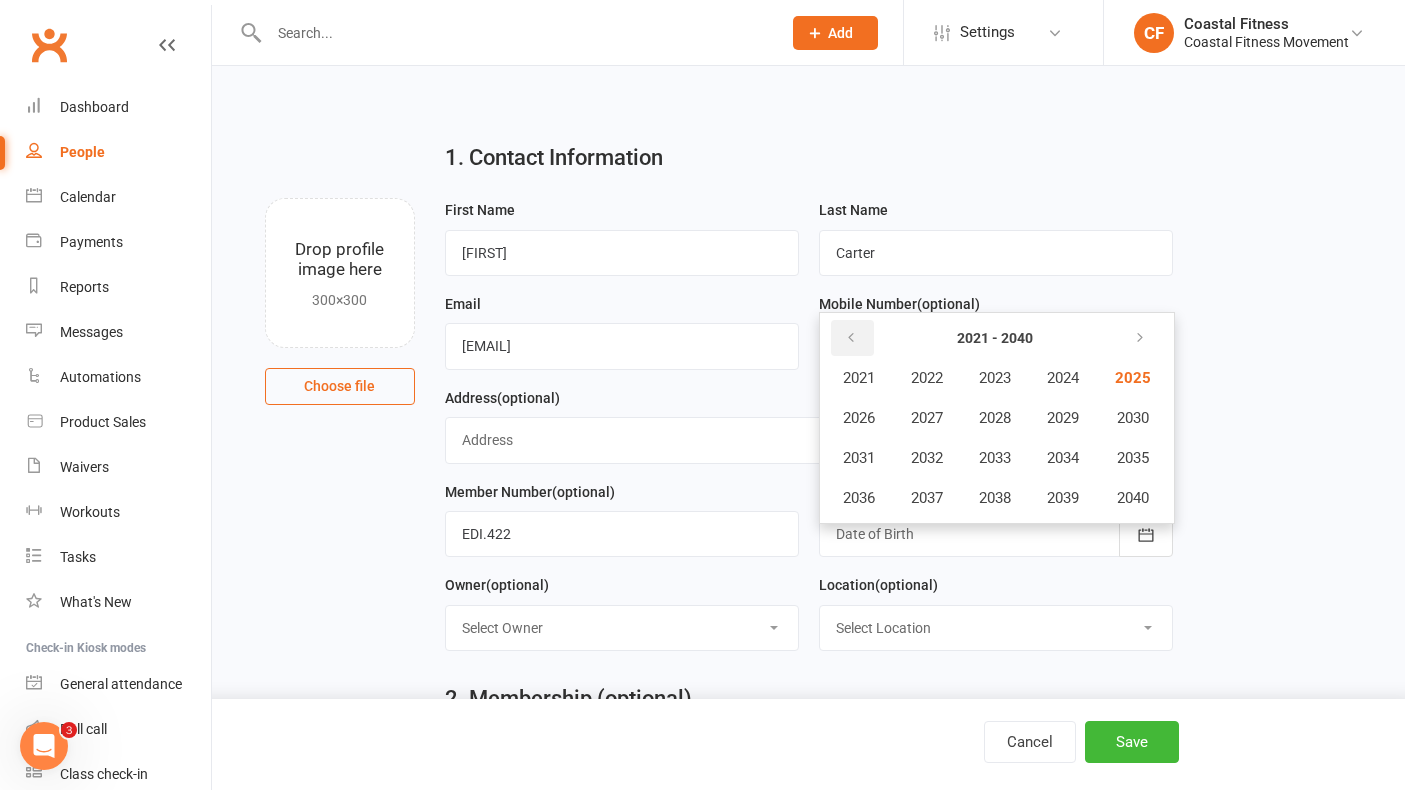 click at bounding box center [852, 338] 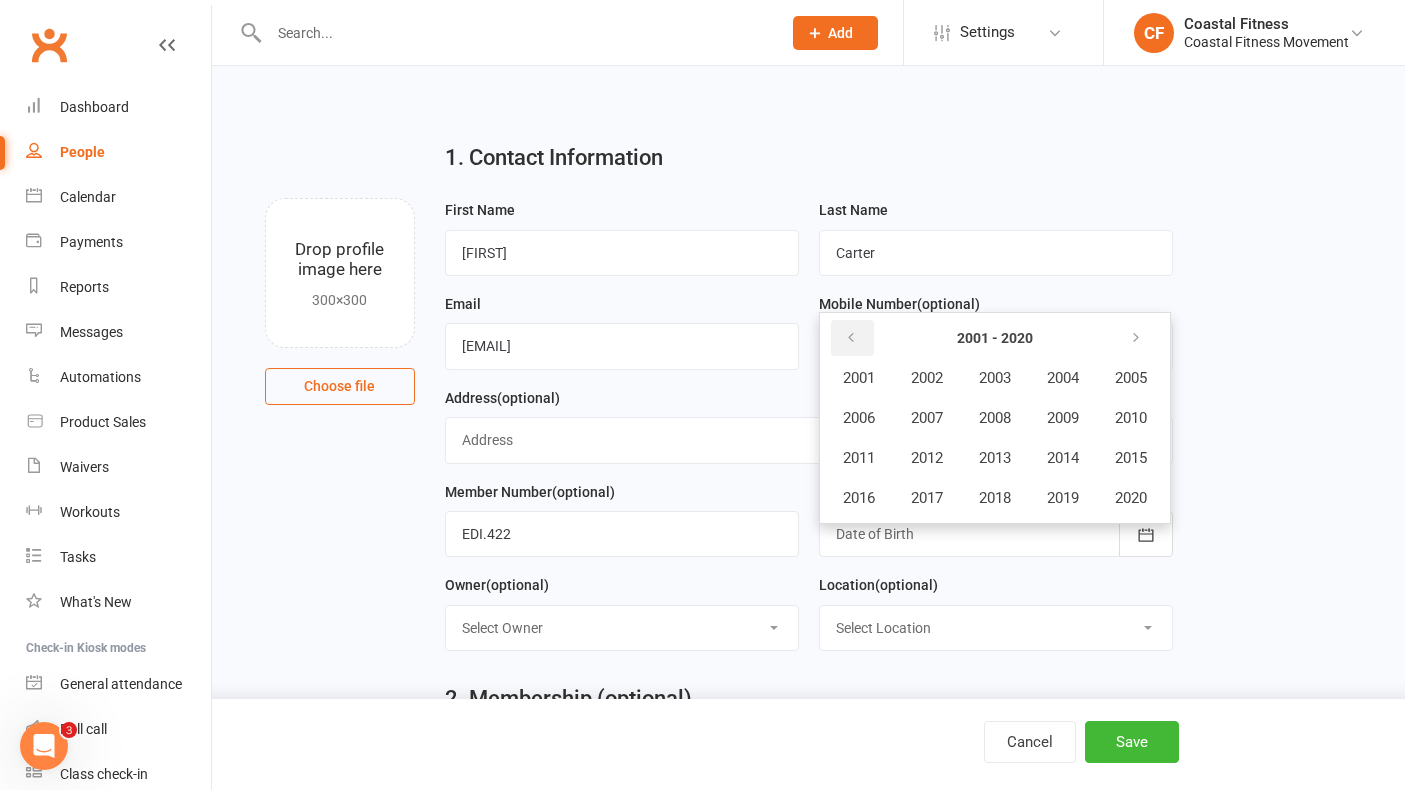 click at bounding box center [852, 338] 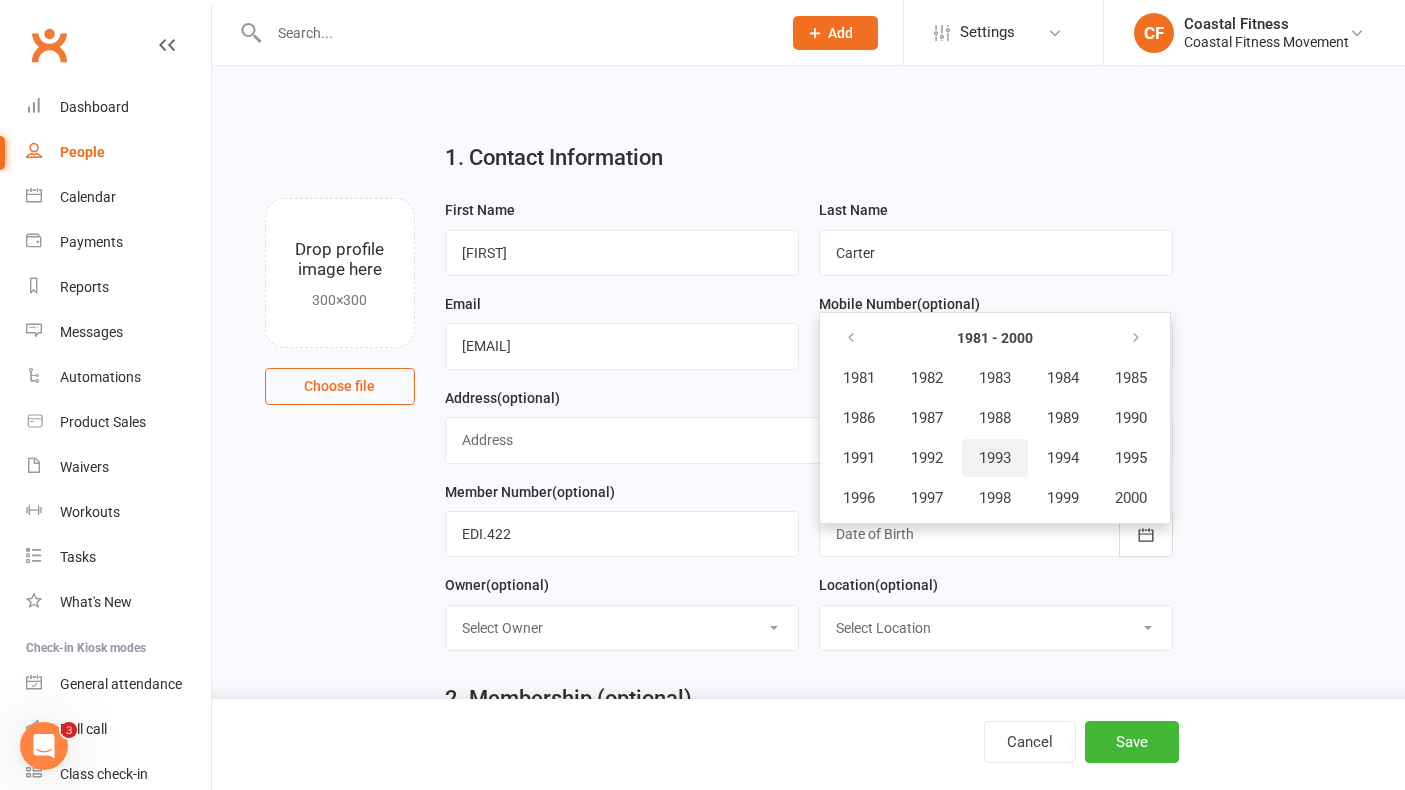 click on "1993" at bounding box center [995, 458] 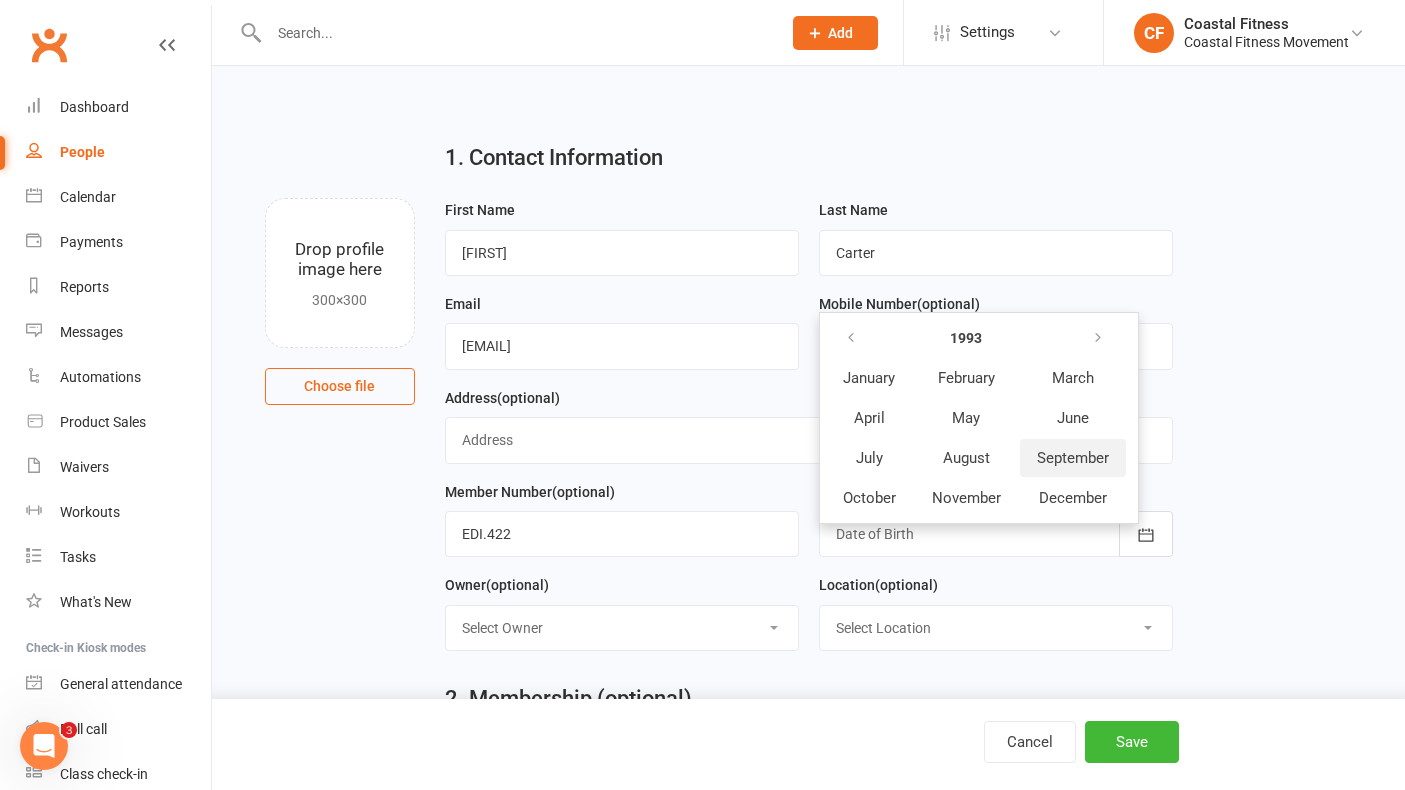 click on "September" at bounding box center (1073, 458) 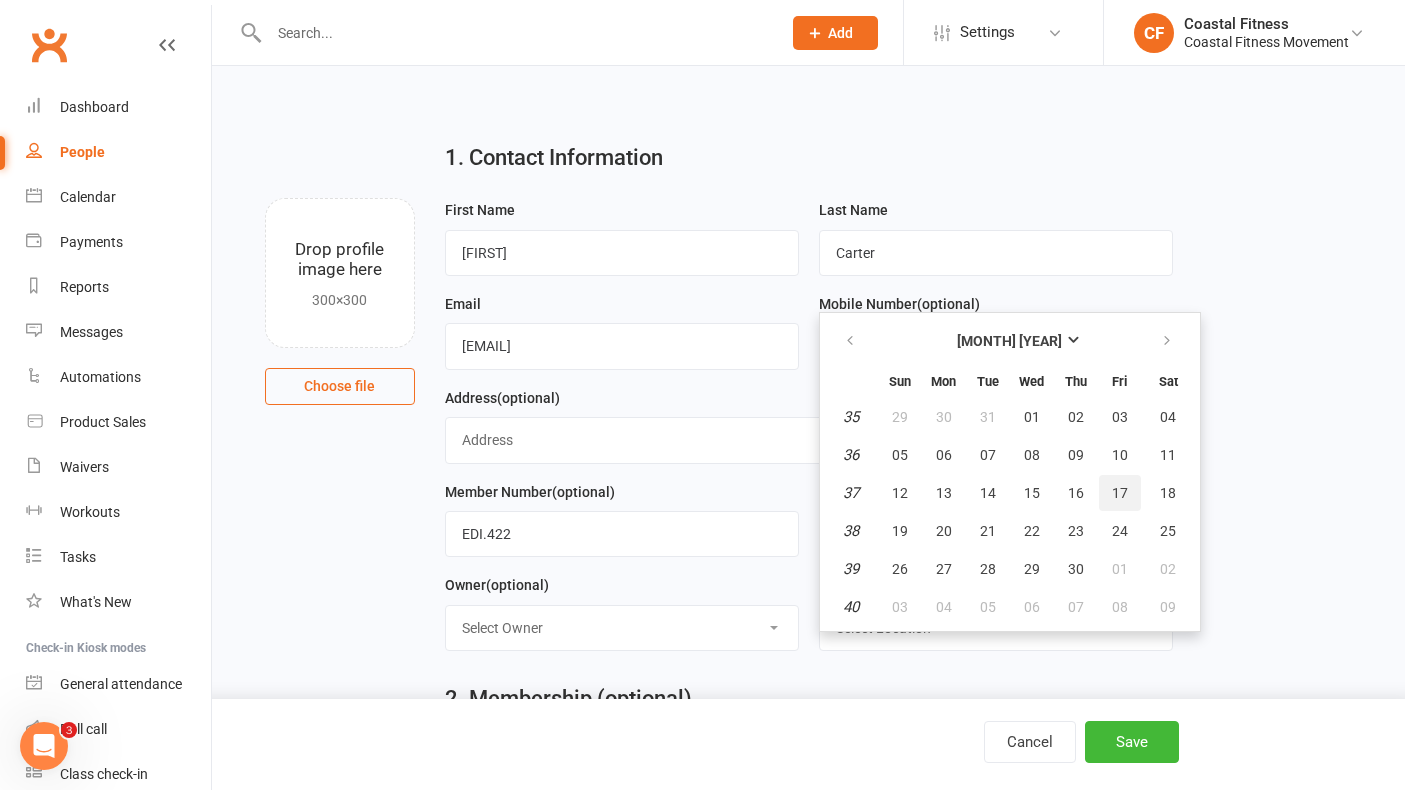 click on "17" at bounding box center (1120, 493) 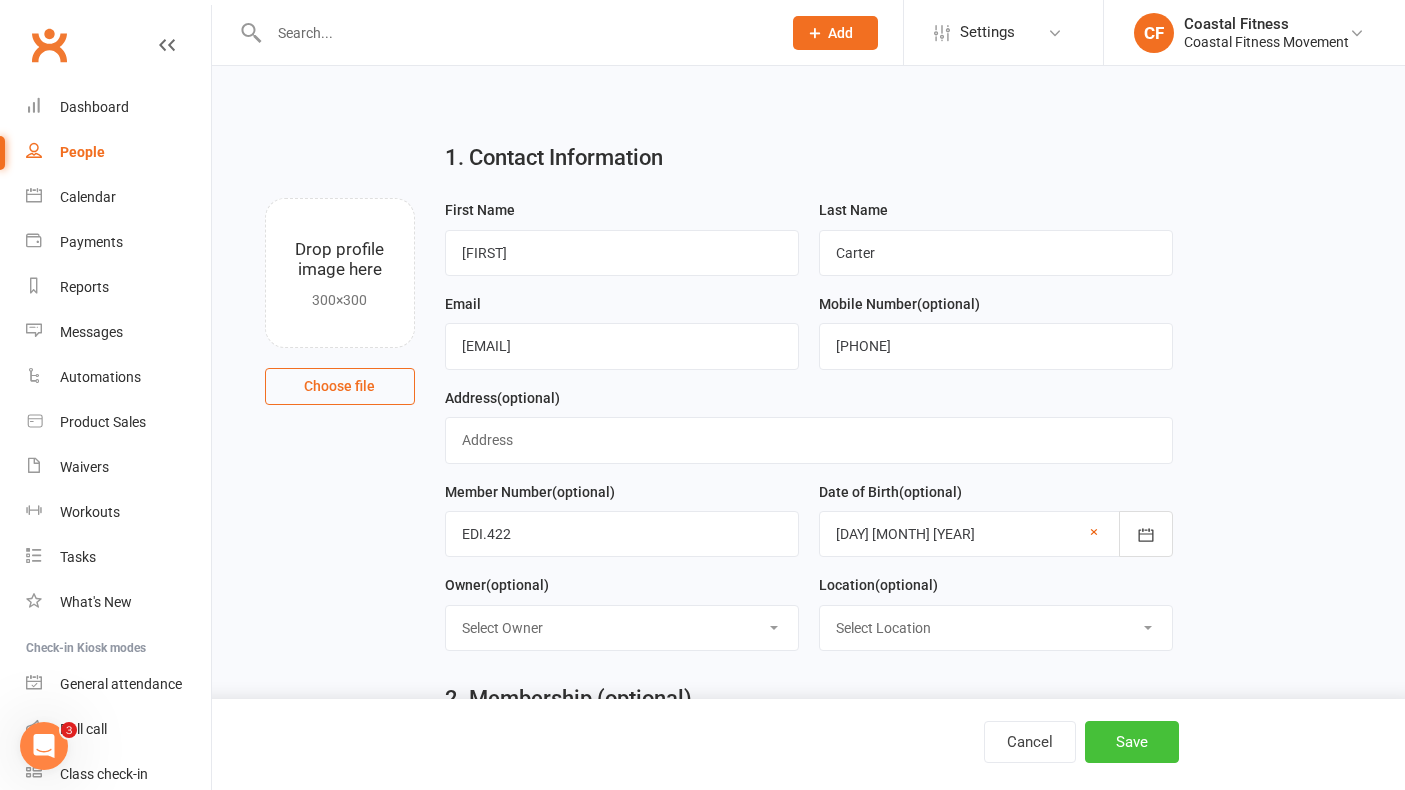 click on "Save" at bounding box center [1132, 742] 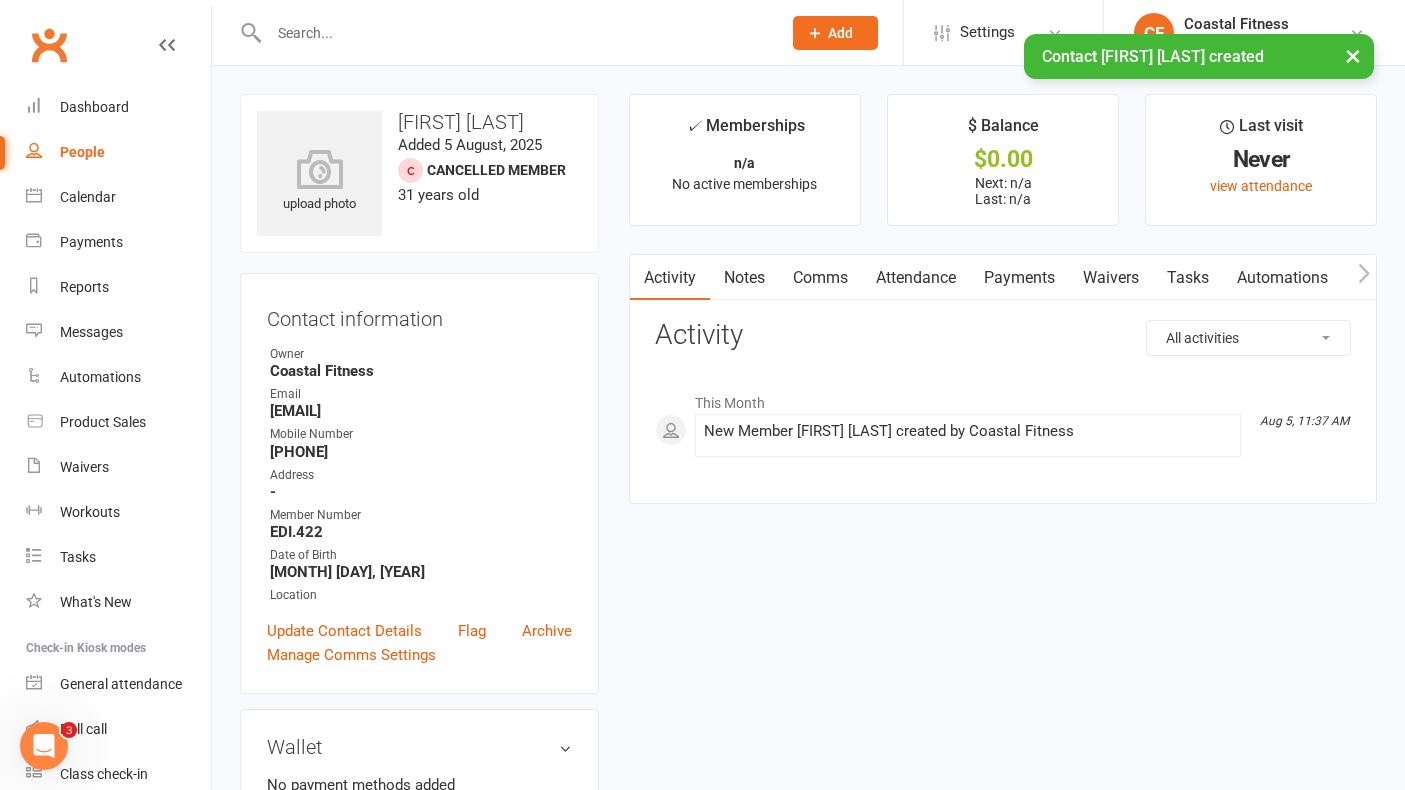 click on "Waivers" at bounding box center [1111, 278] 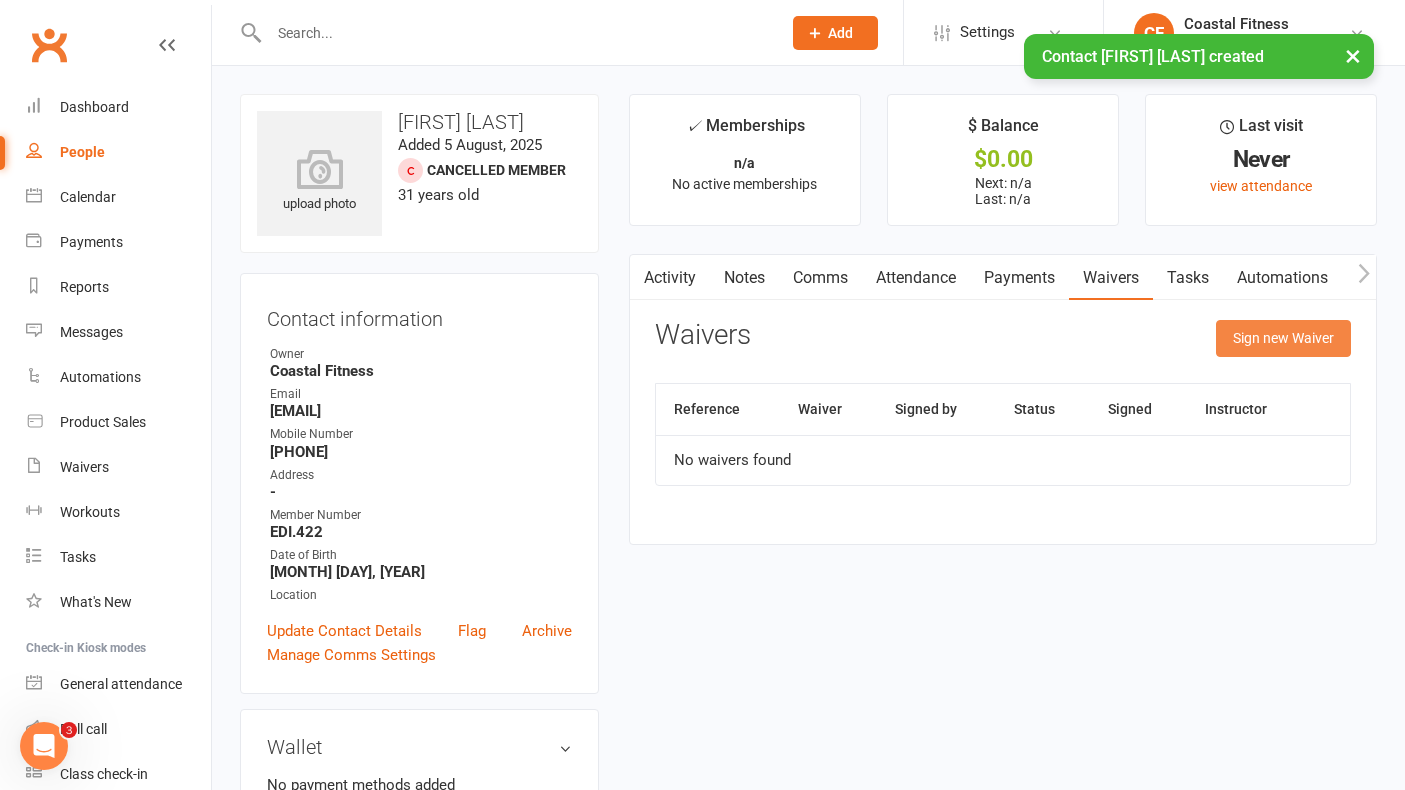 click on "Sign new Waiver" at bounding box center (1283, 338) 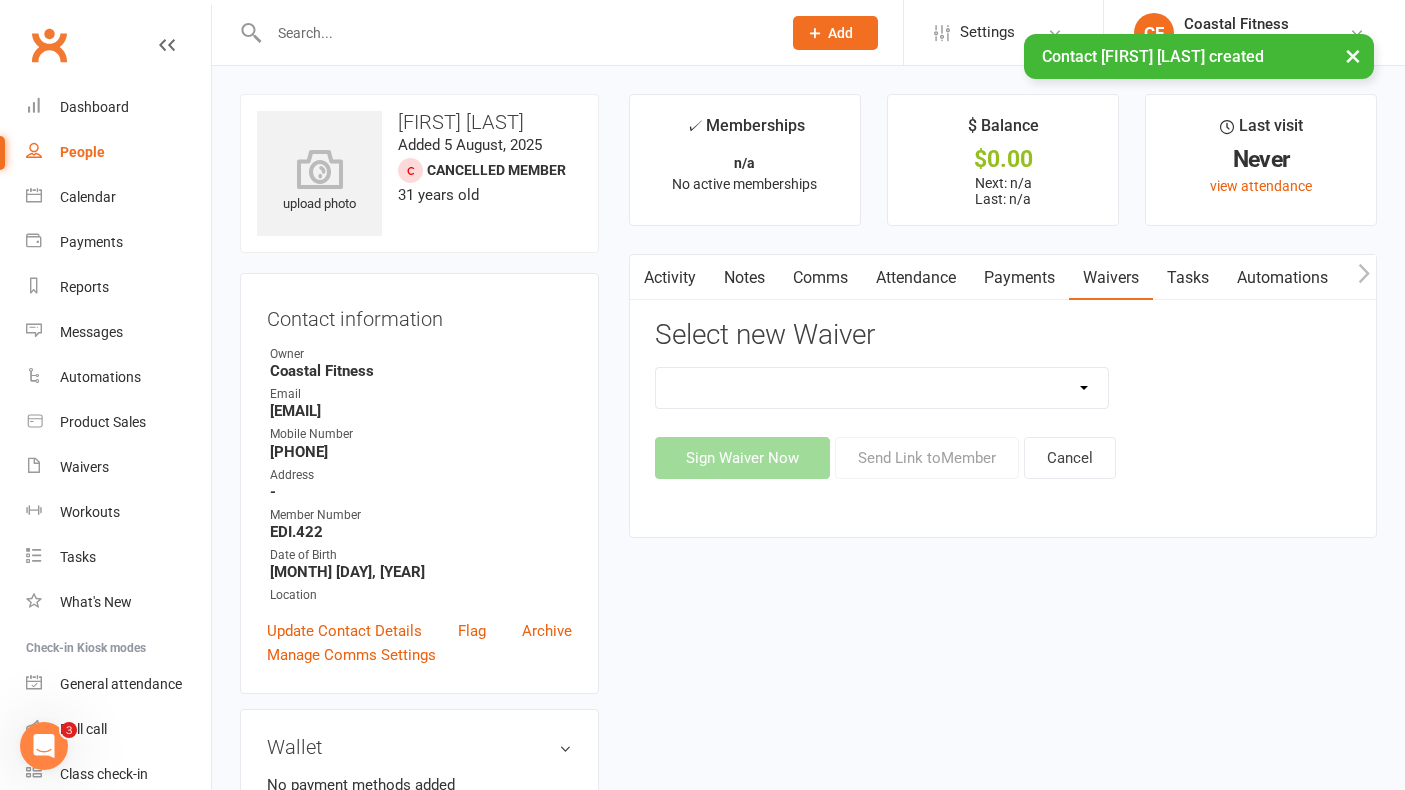 click on "5 x SAUNA PASS 7 DAY CASUAL PASS 7 DAY FREE TRIAL BRING A FRIEND FOR FREE BRONZE MEMBERSHIP CASUAL SESSION CFM FITNESS PASSPORT MEMBERSHIP CFM FITNESS PASSPORT RENEWAL CHALLENGE - FP CHALLENGE - NON MEMBERS EDEN SPA HOUSE EXTENDED ACCESS GOLD FORTNIGHTLY MEMBERSHIP GOLD MEMBERSHIP MULTI SESSION PASS PLATINUM MEMBERSHIP SAUNA PASS SILVER MEMBERSHIP STUDENT GOLD MEMBERSHIP TWILIGHT MEMBERSHIP XMAS PARTY" at bounding box center [882, 388] 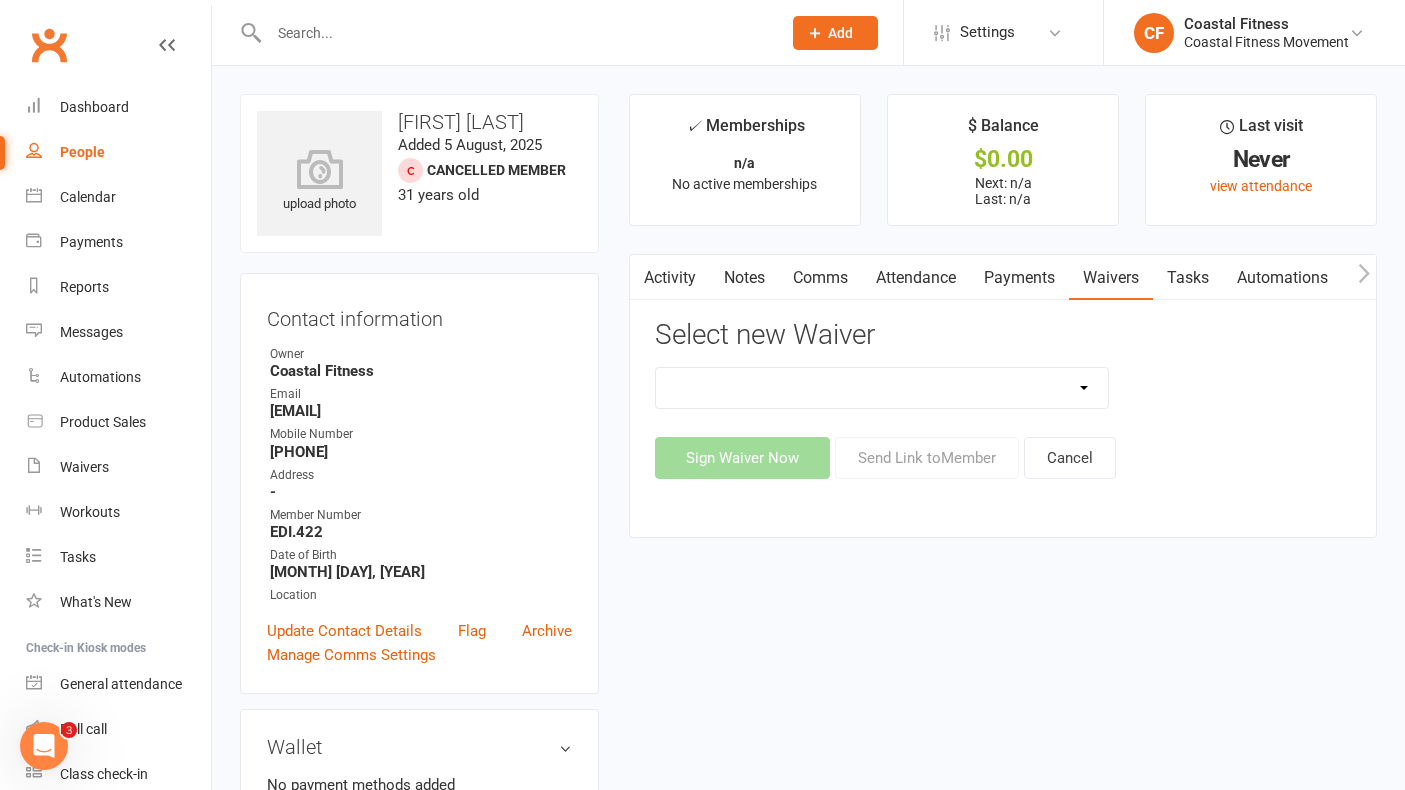 select on "11072" 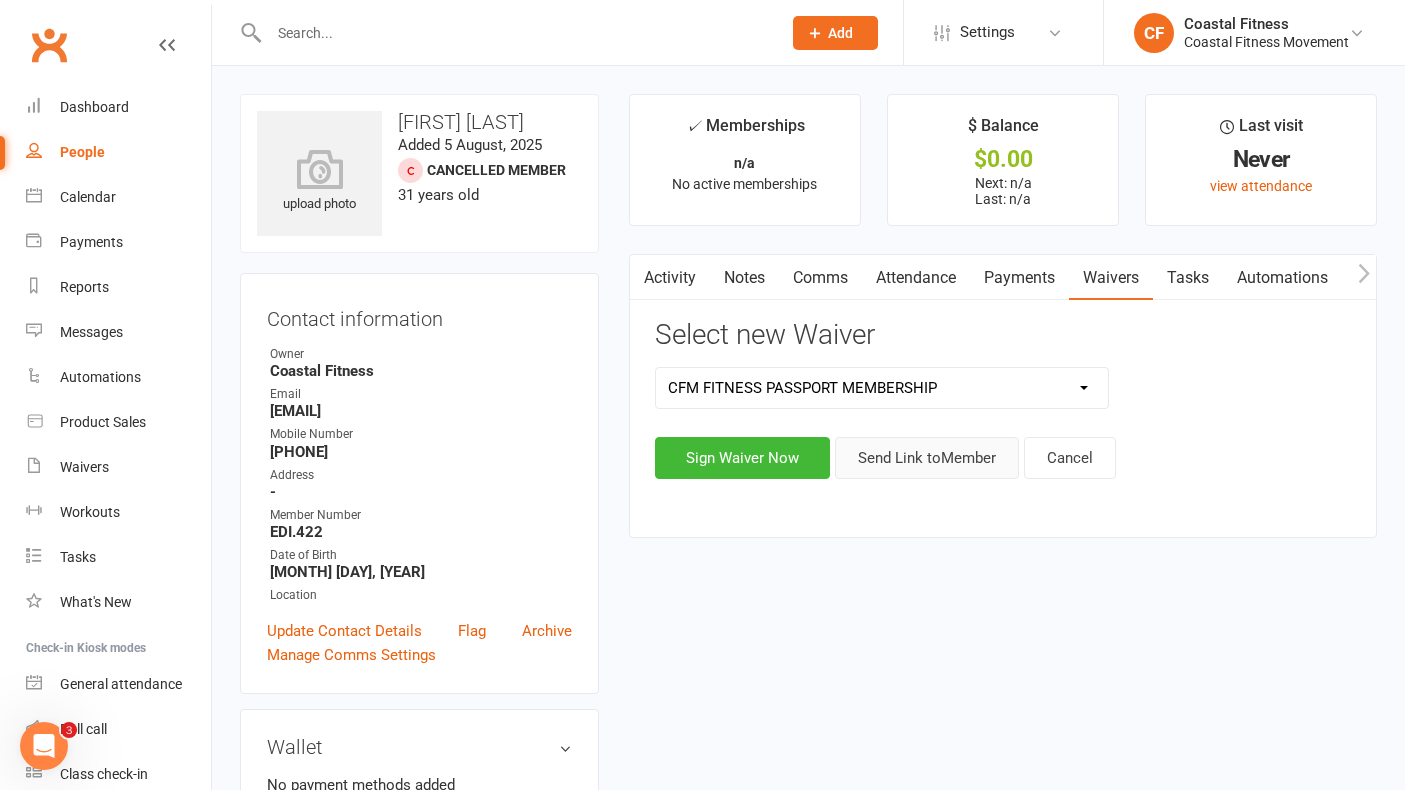 click on "Send Link to  Member" at bounding box center [927, 458] 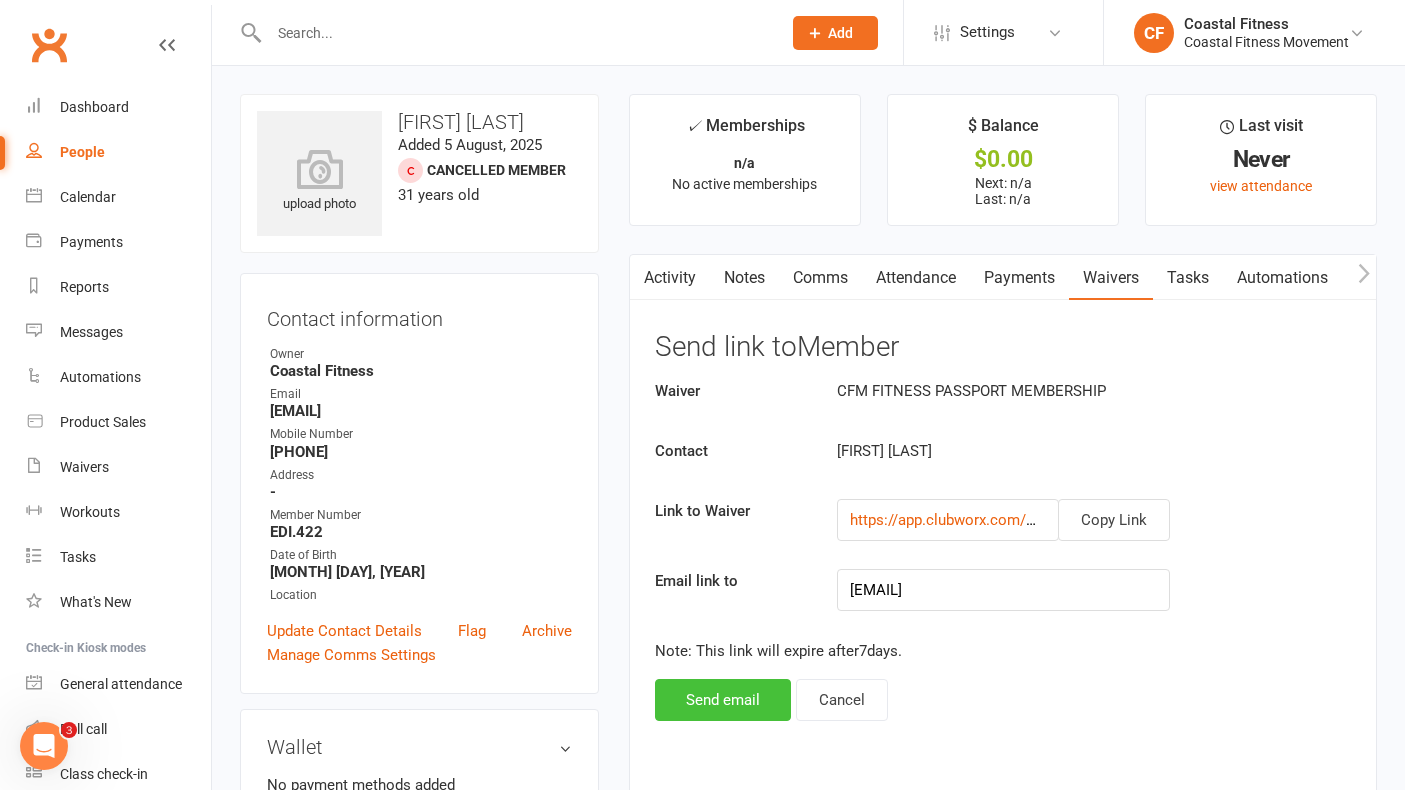 click on "Send email" at bounding box center [723, 700] 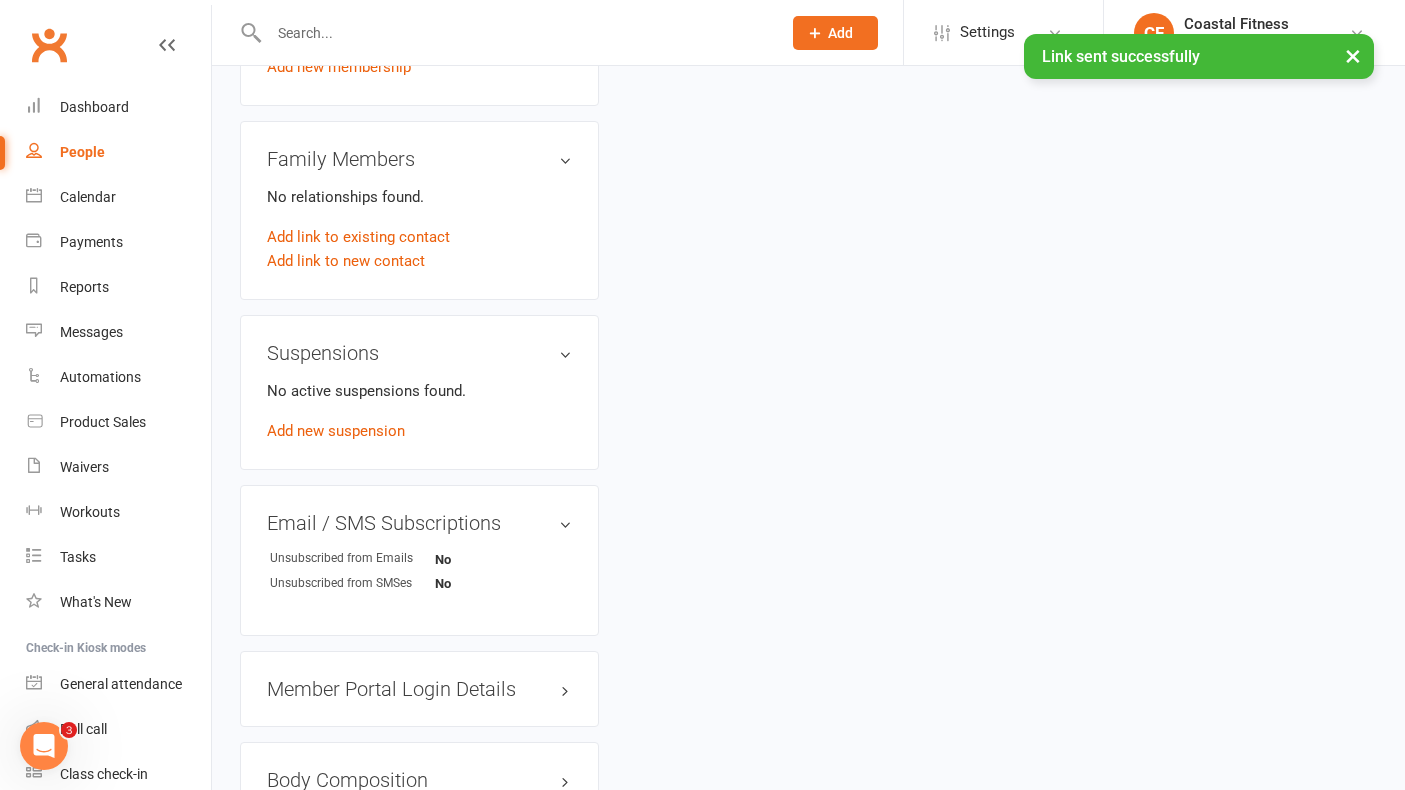 scroll, scrollTop: 941, scrollLeft: 0, axis: vertical 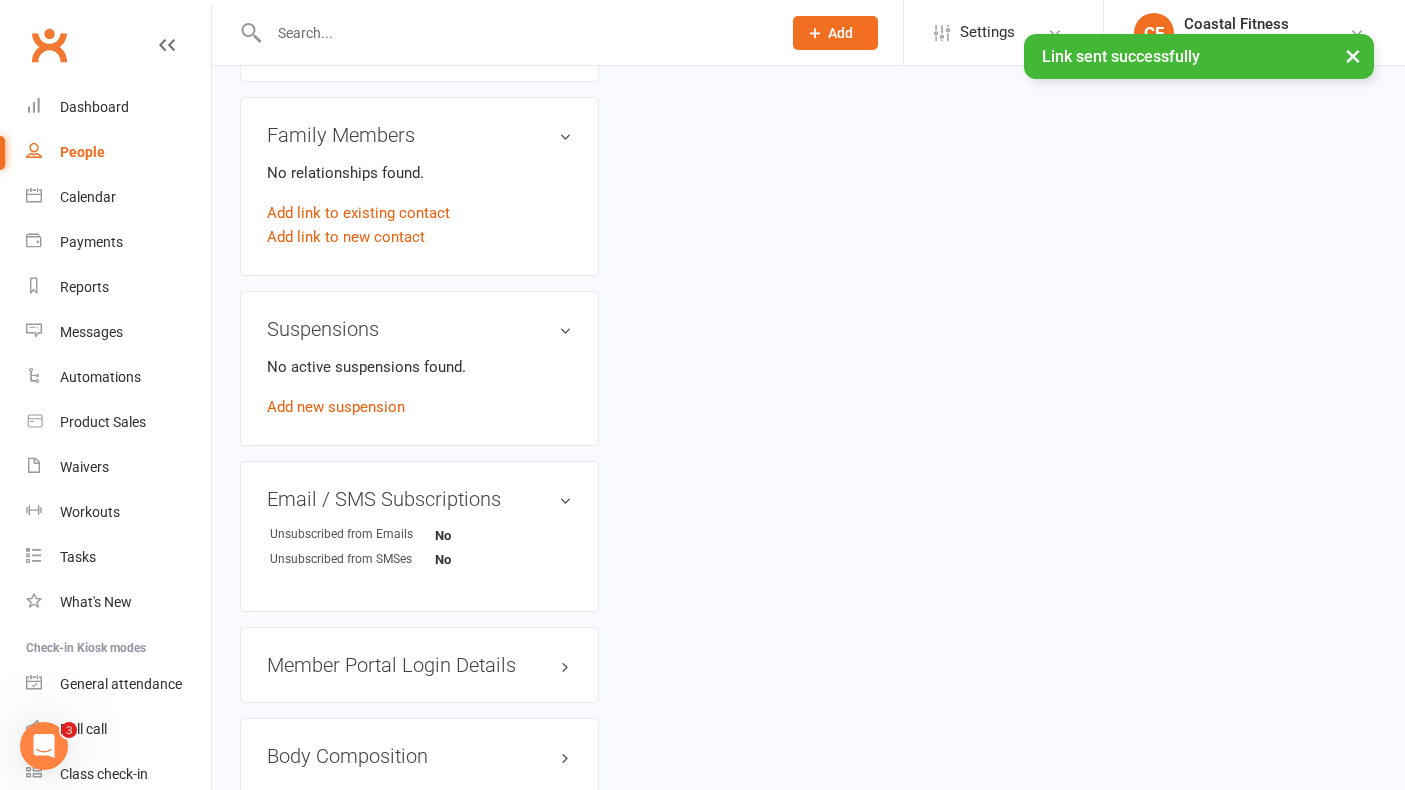 click on "Member Portal Login Details" at bounding box center (419, 665) 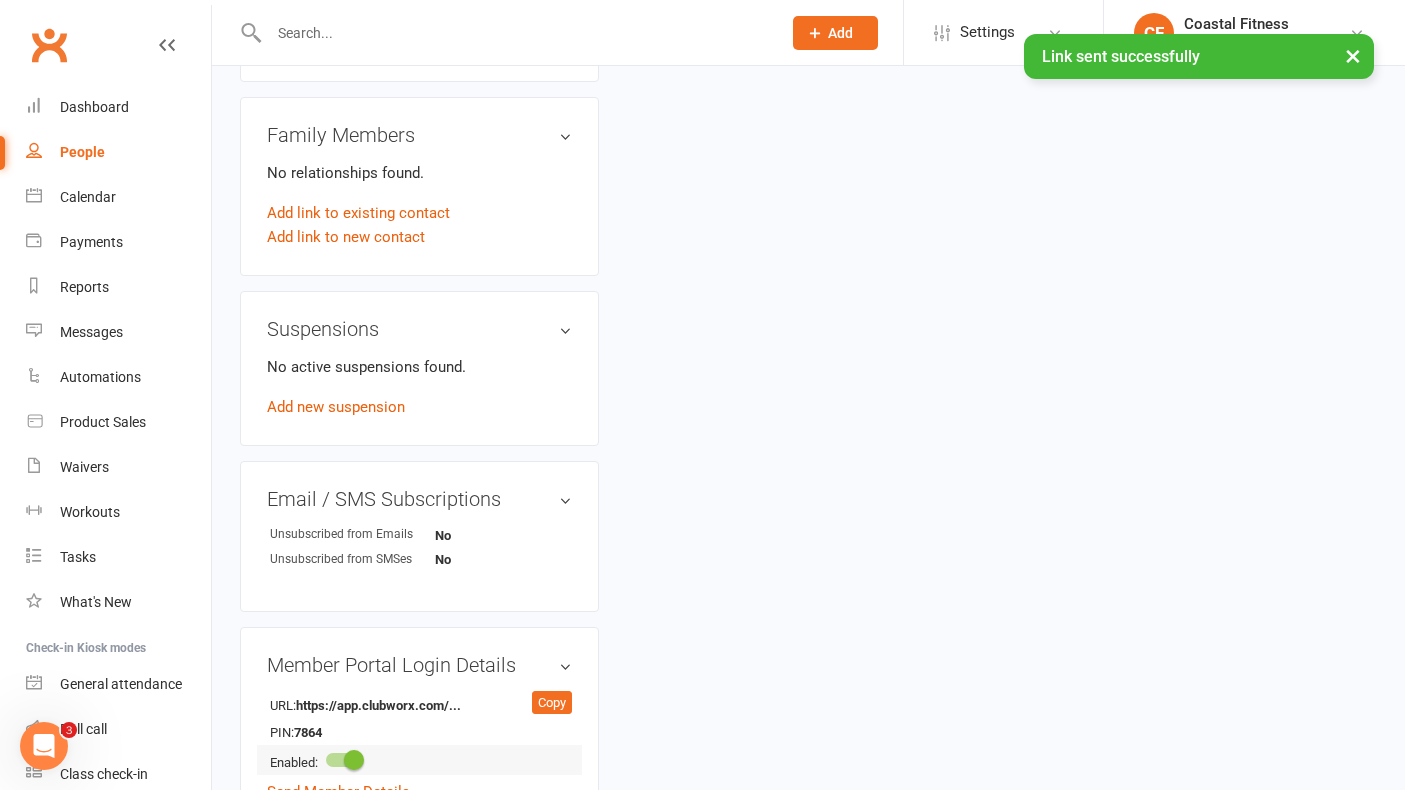 scroll, scrollTop: 1040, scrollLeft: 0, axis: vertical 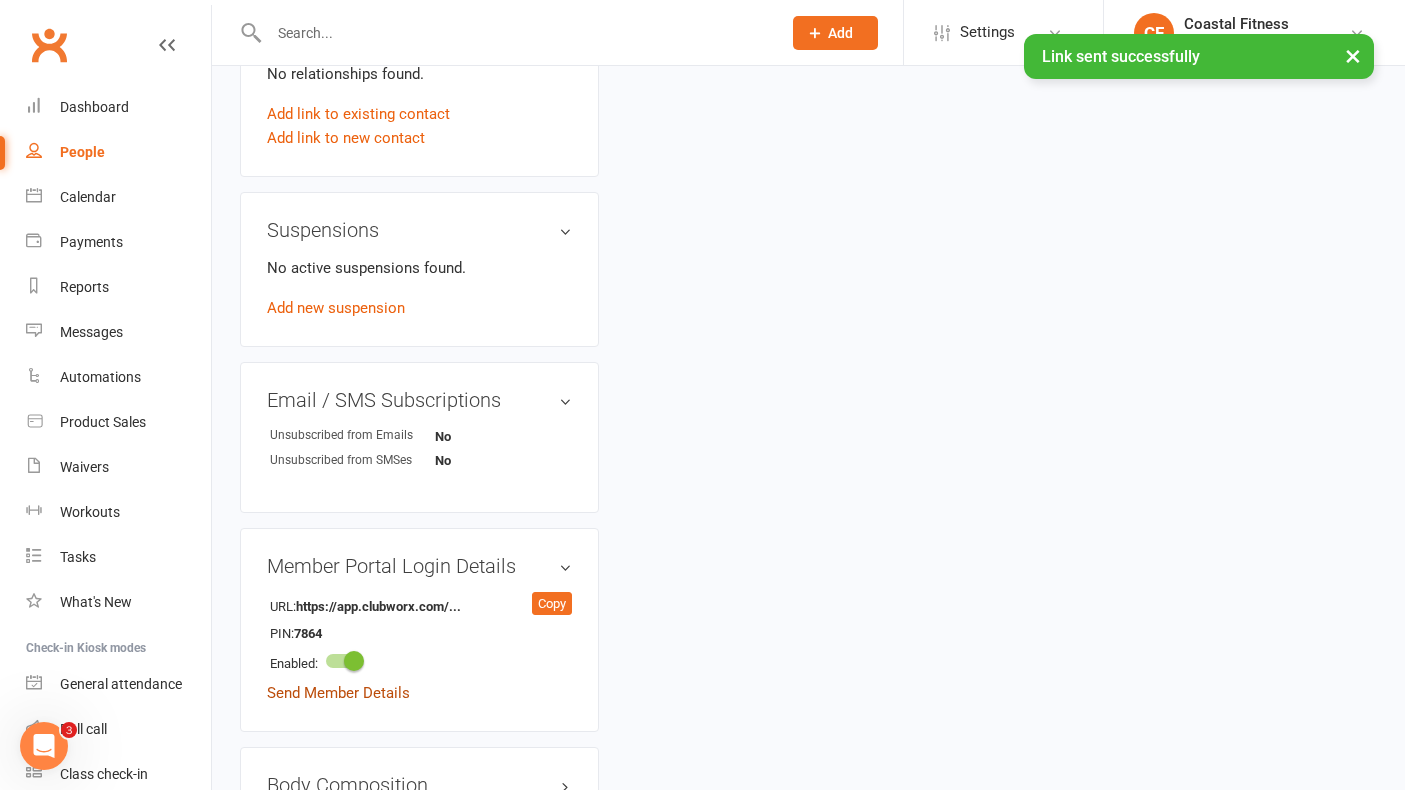 click on "Send Member Details" at bounding box center (338, 693) 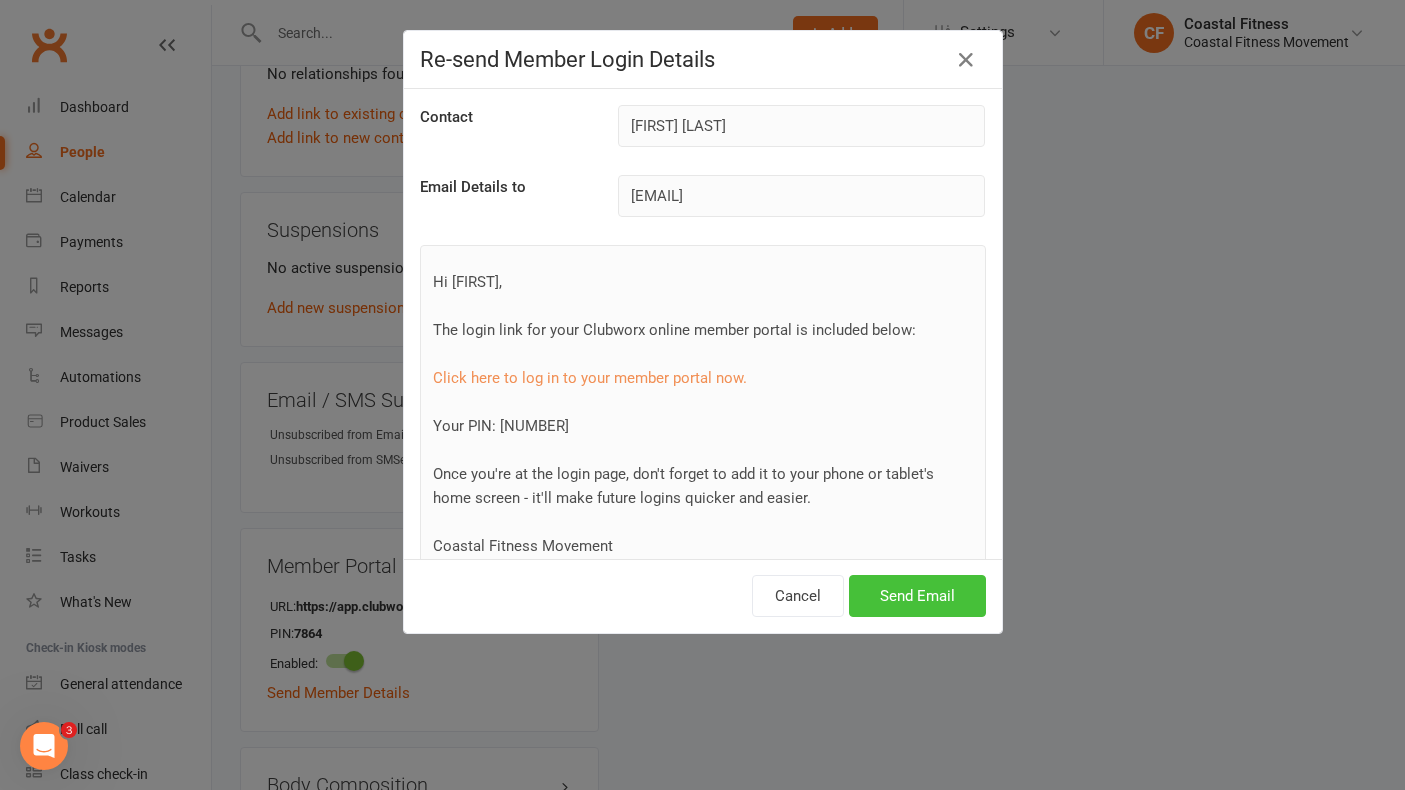 click on "Send Email" at bounding box center [917, 596] 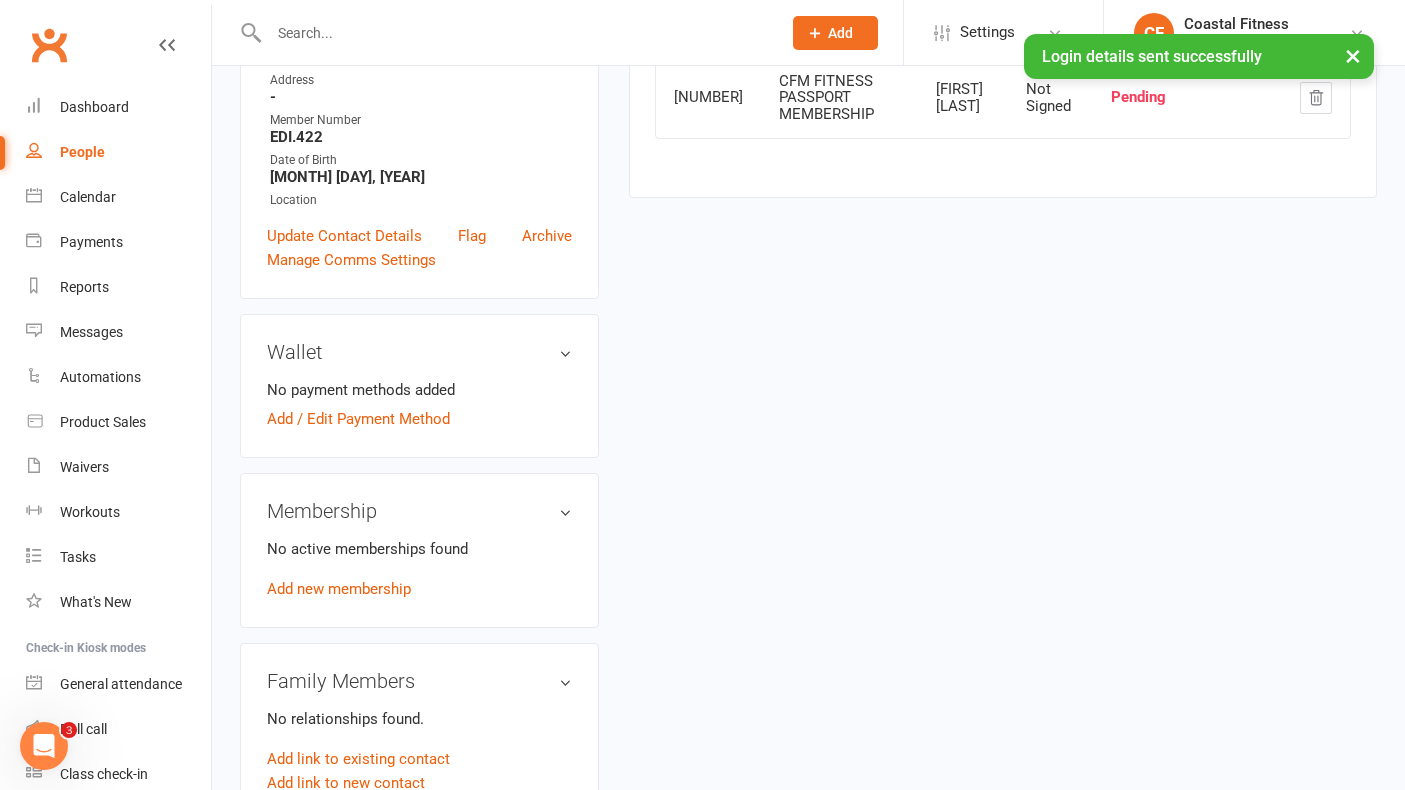 scroll, scrollTop: 0, scrollLeft: 0, axis: both 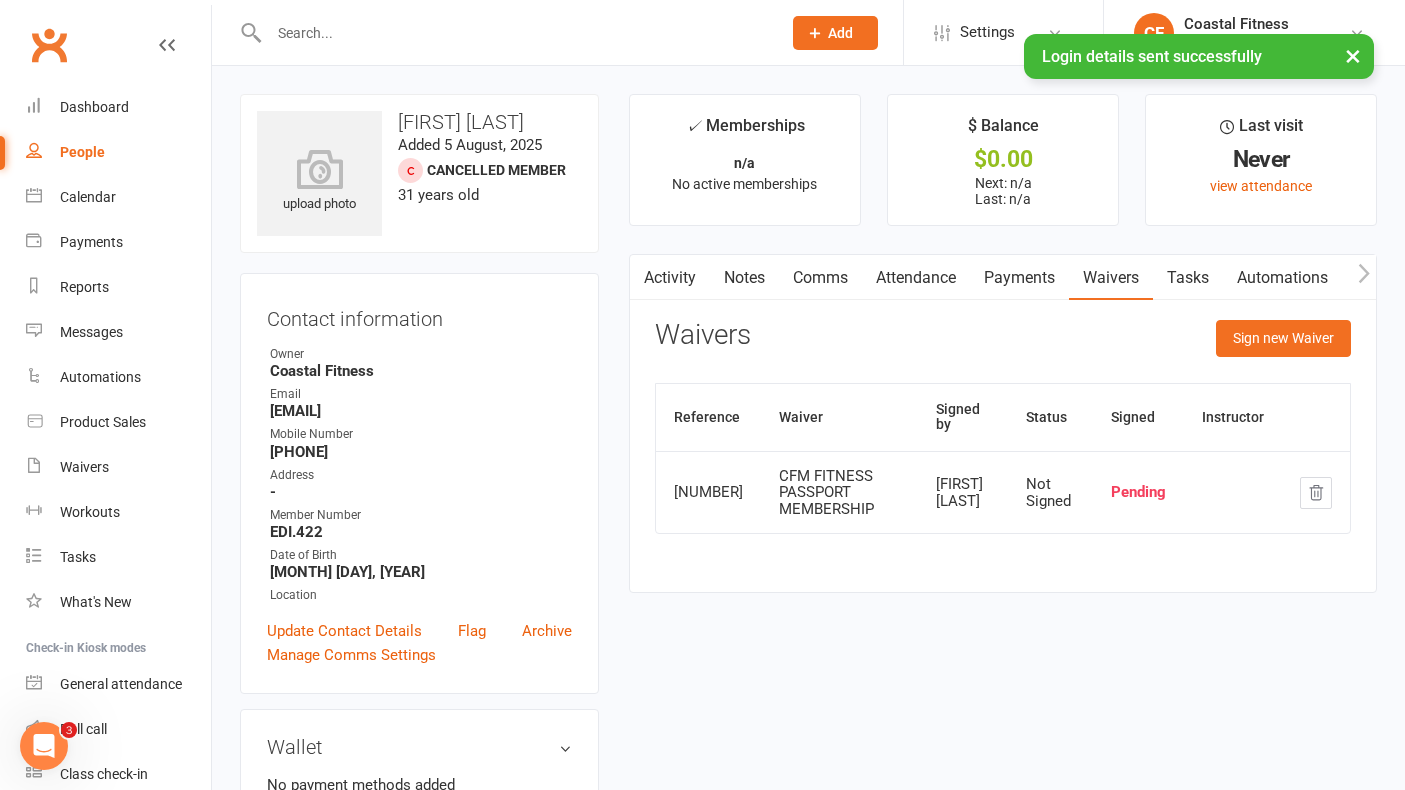 click on "Comms" at bounding box center [820, 278] 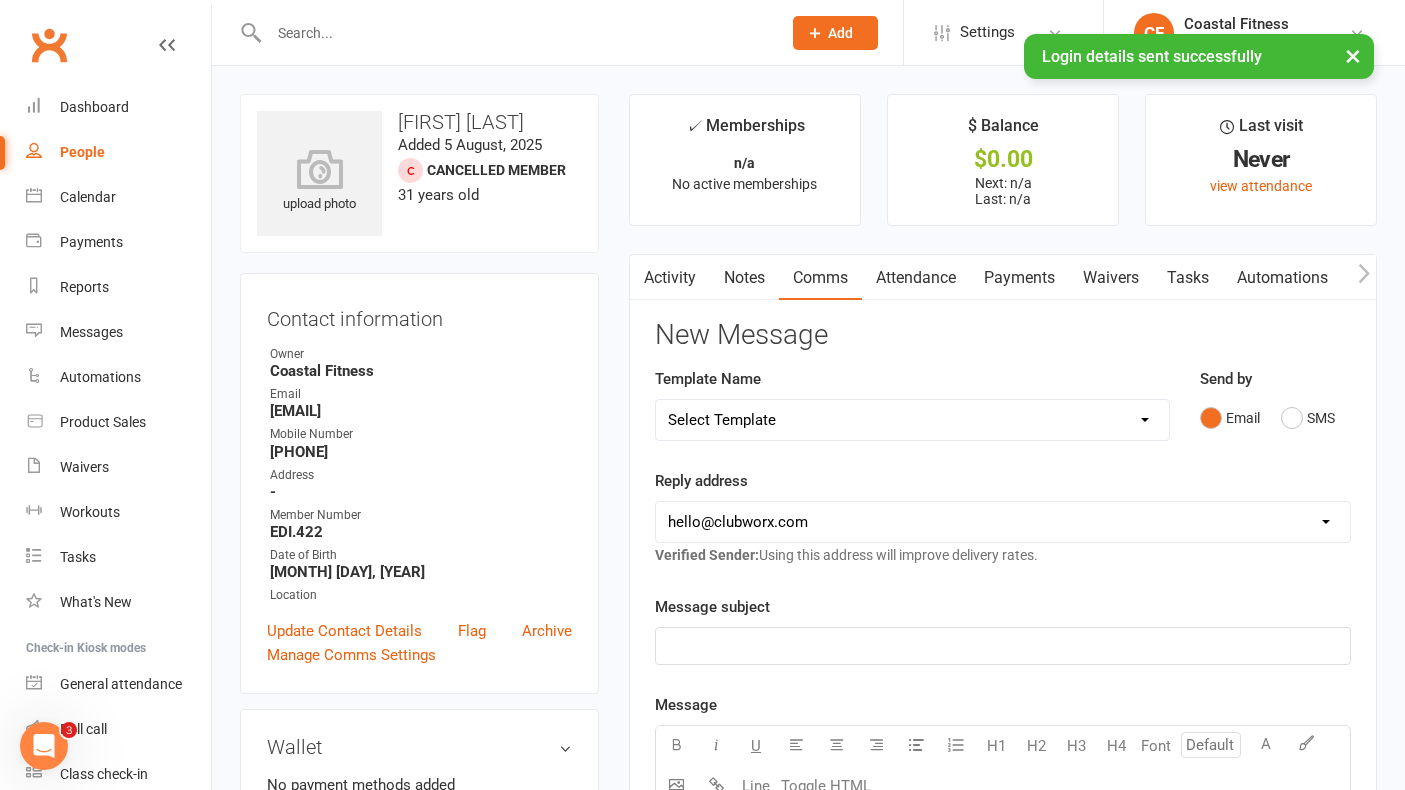 click on "Select Template [Email] CFM 7 day trial [SMS] Failure to scan FP [Email] It's time to renew your membership! [SMS] Failed Payment [SMS] WELCOME TO CFM - FITNESS PASSPORT [SMS] WELCOME TO CFM - MEMBER" at bounding box center (912, 420) 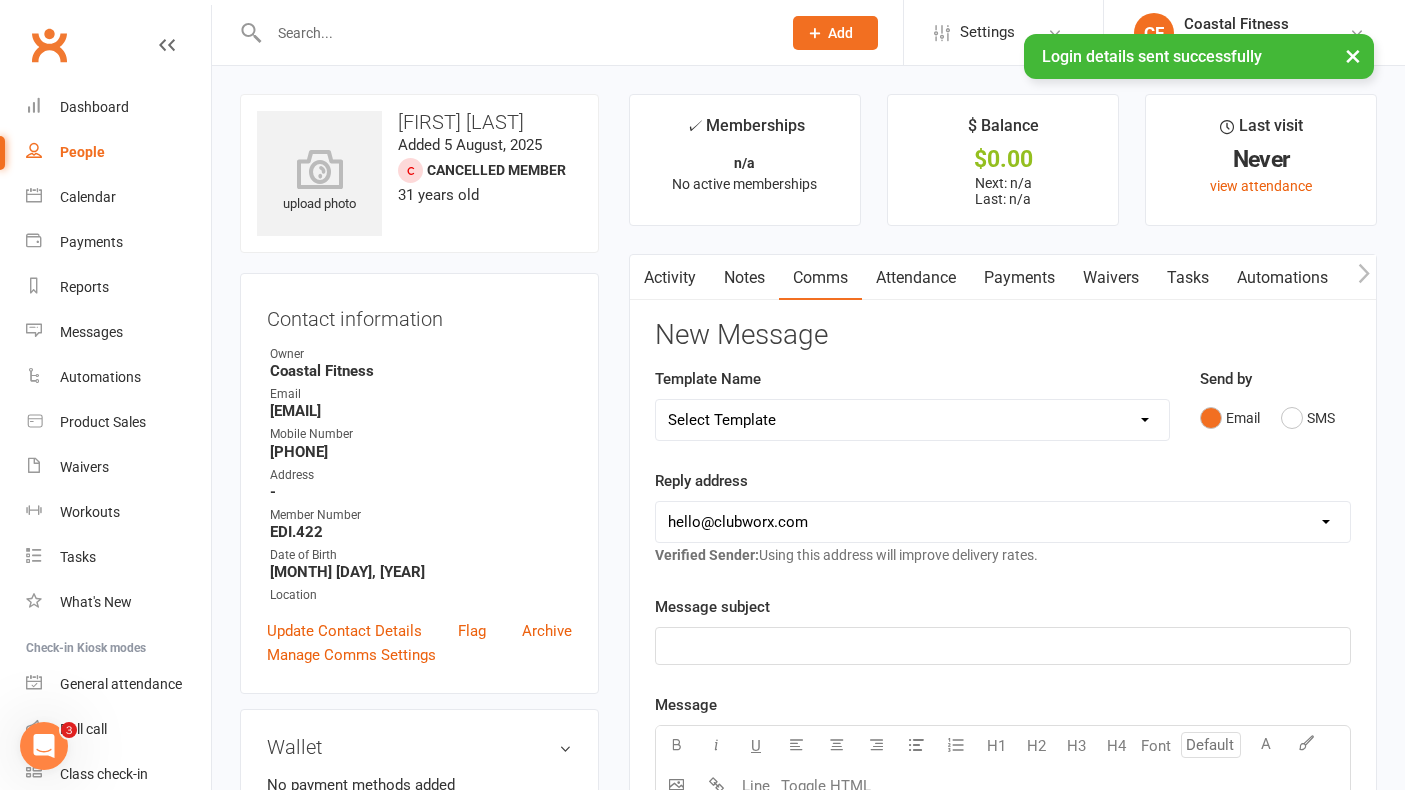 select on "4" 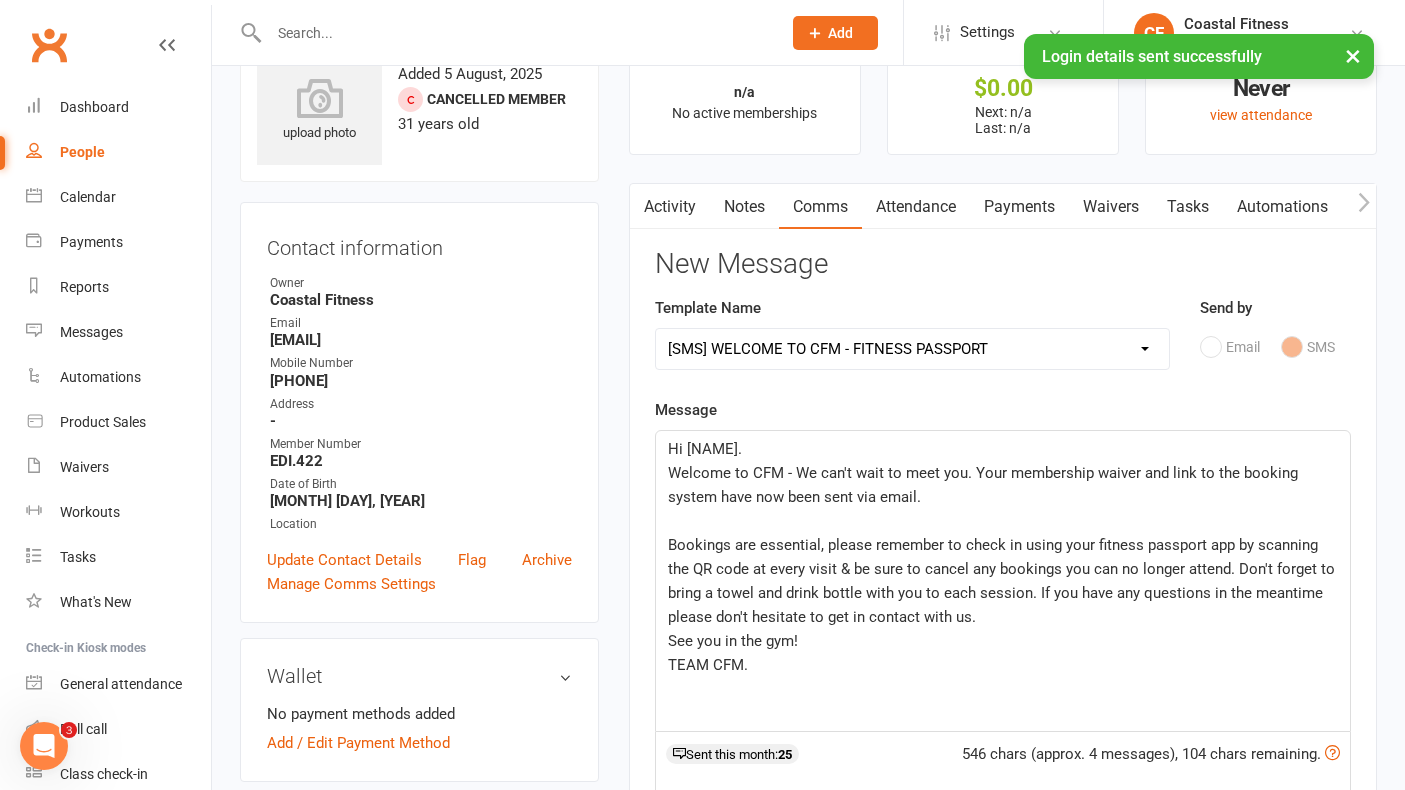 scroll, scrollTop: 77, scrollLeft: 0, axis: vertical 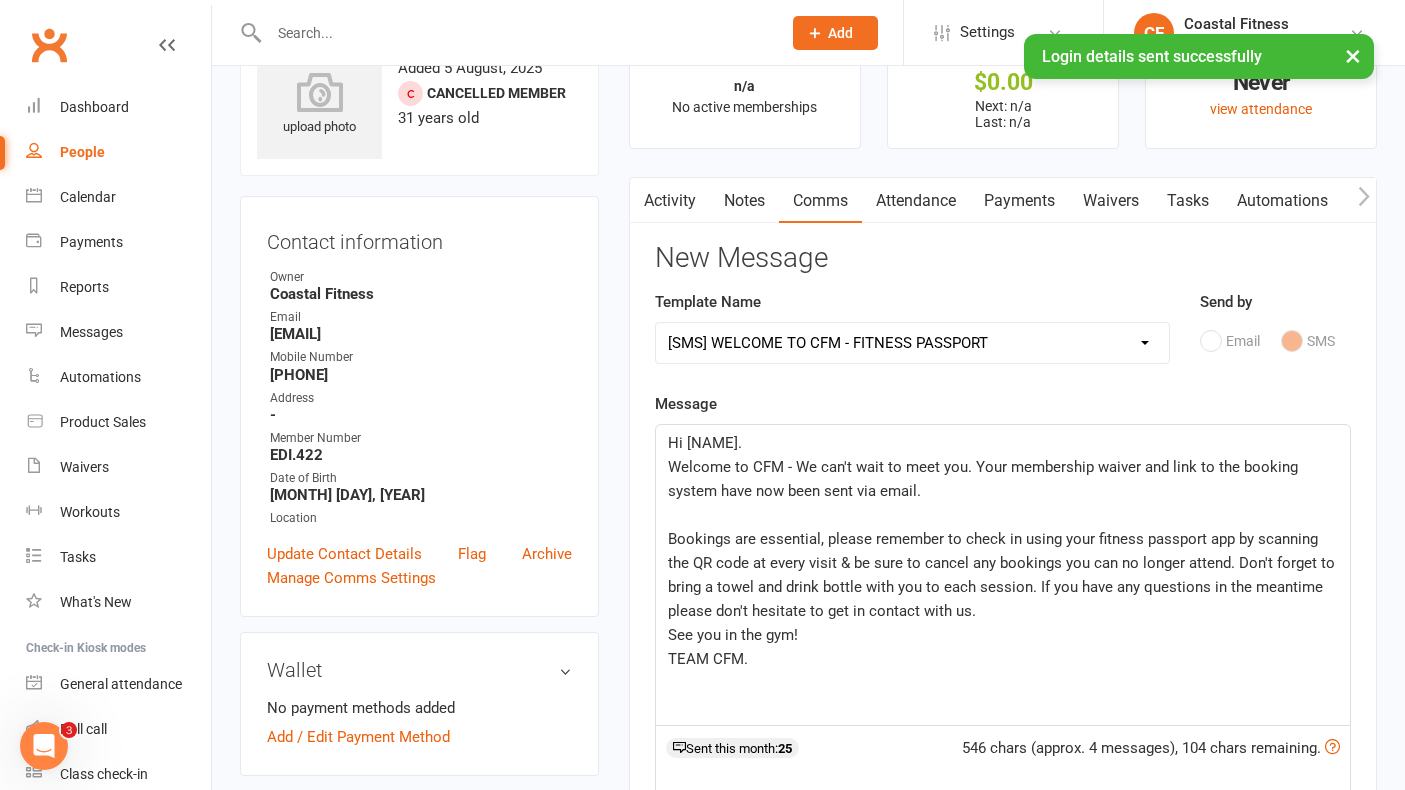 click on "Hi [NAME]." 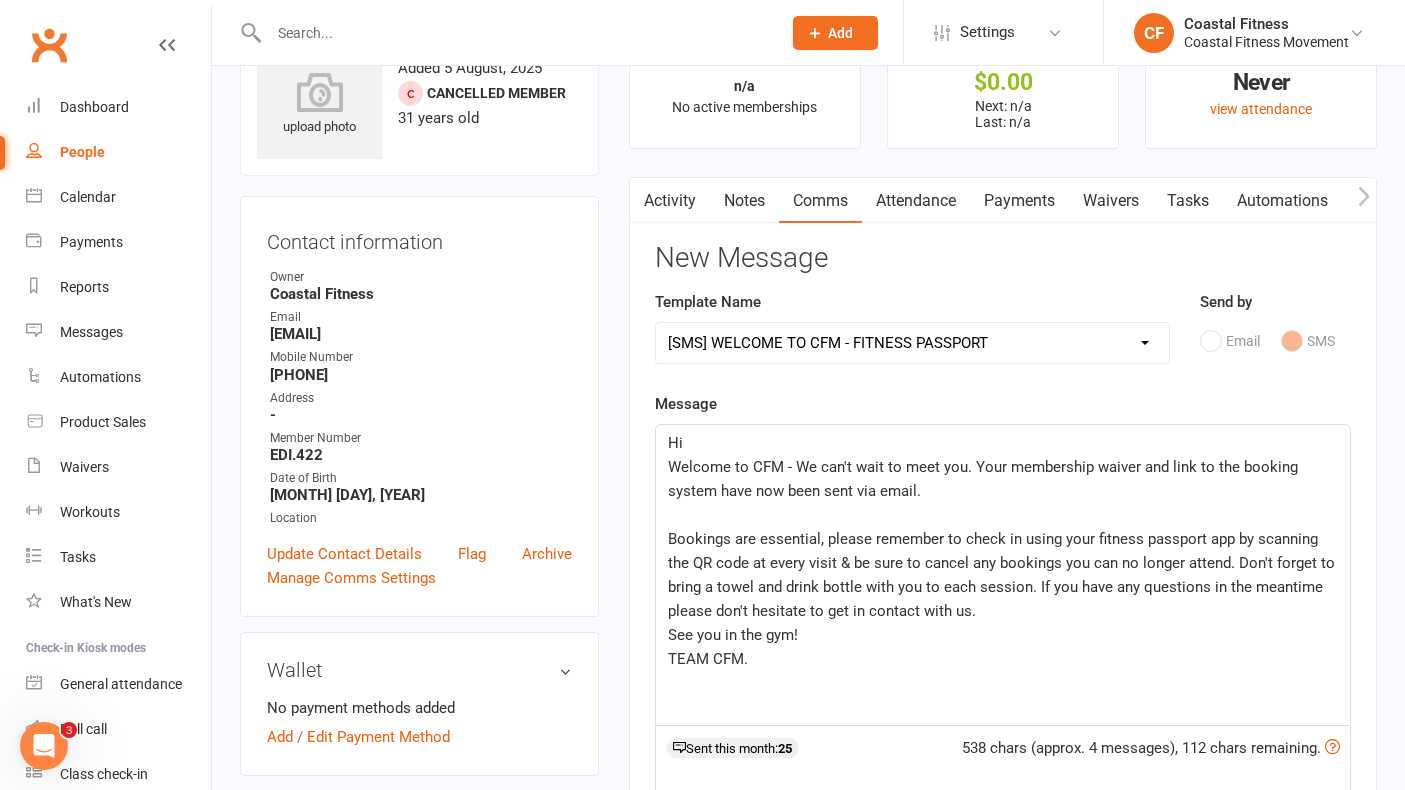type 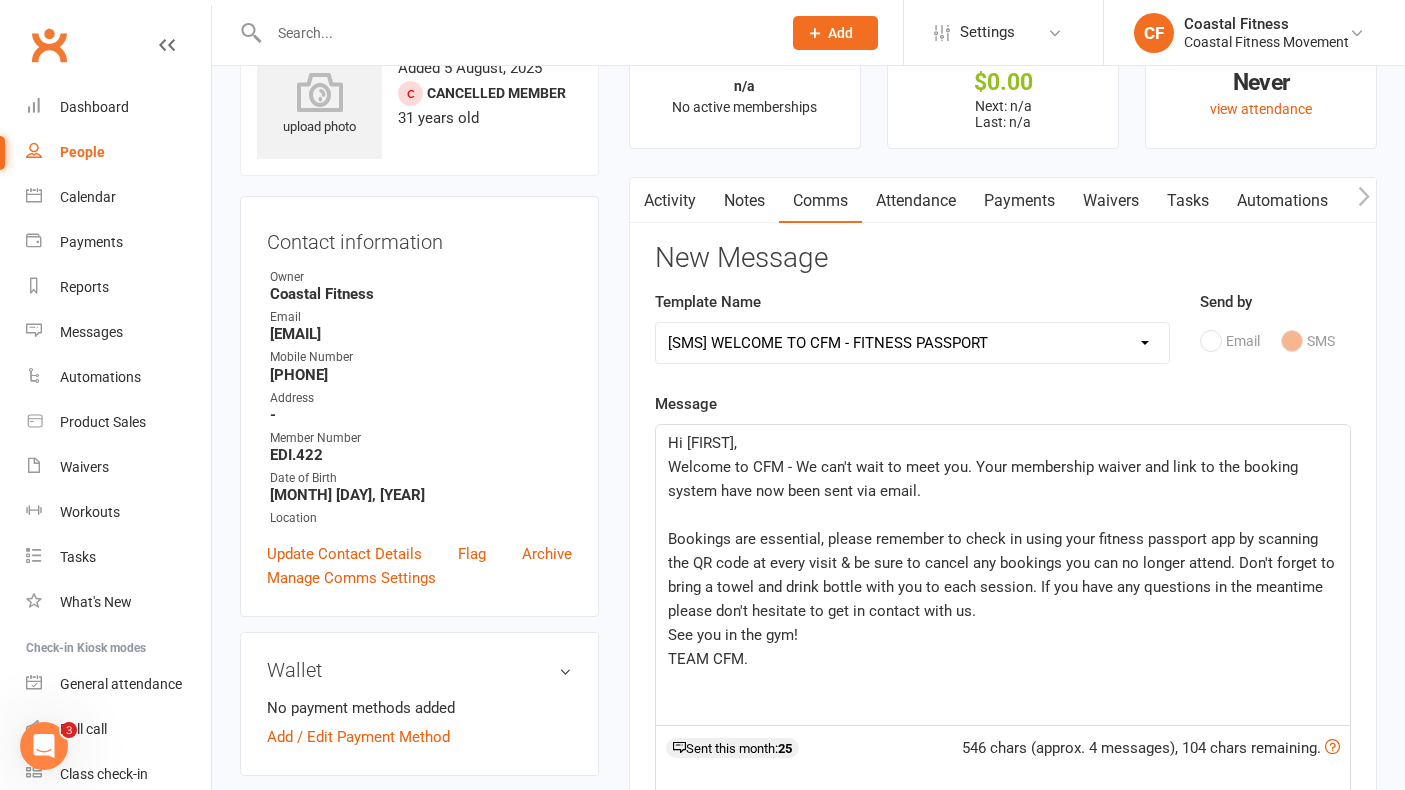 click on "Welcome to CFM - We can't wait to meet you. Your membership waiver and link to the booking system have now been sent via email." 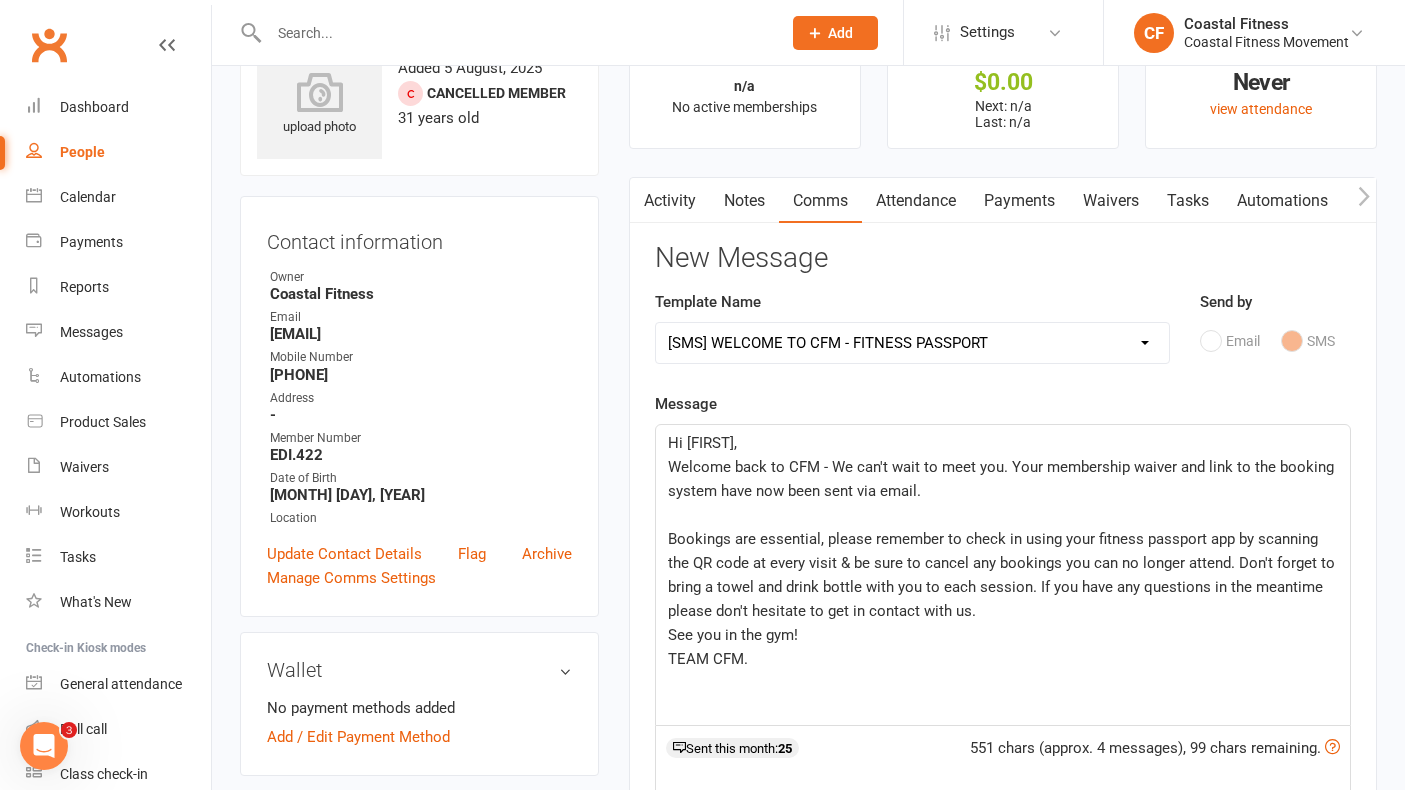 click on "Welcome back to CFM - We can't wait to meet you. Your membership waiver and link to the booking system have now been sent via email." 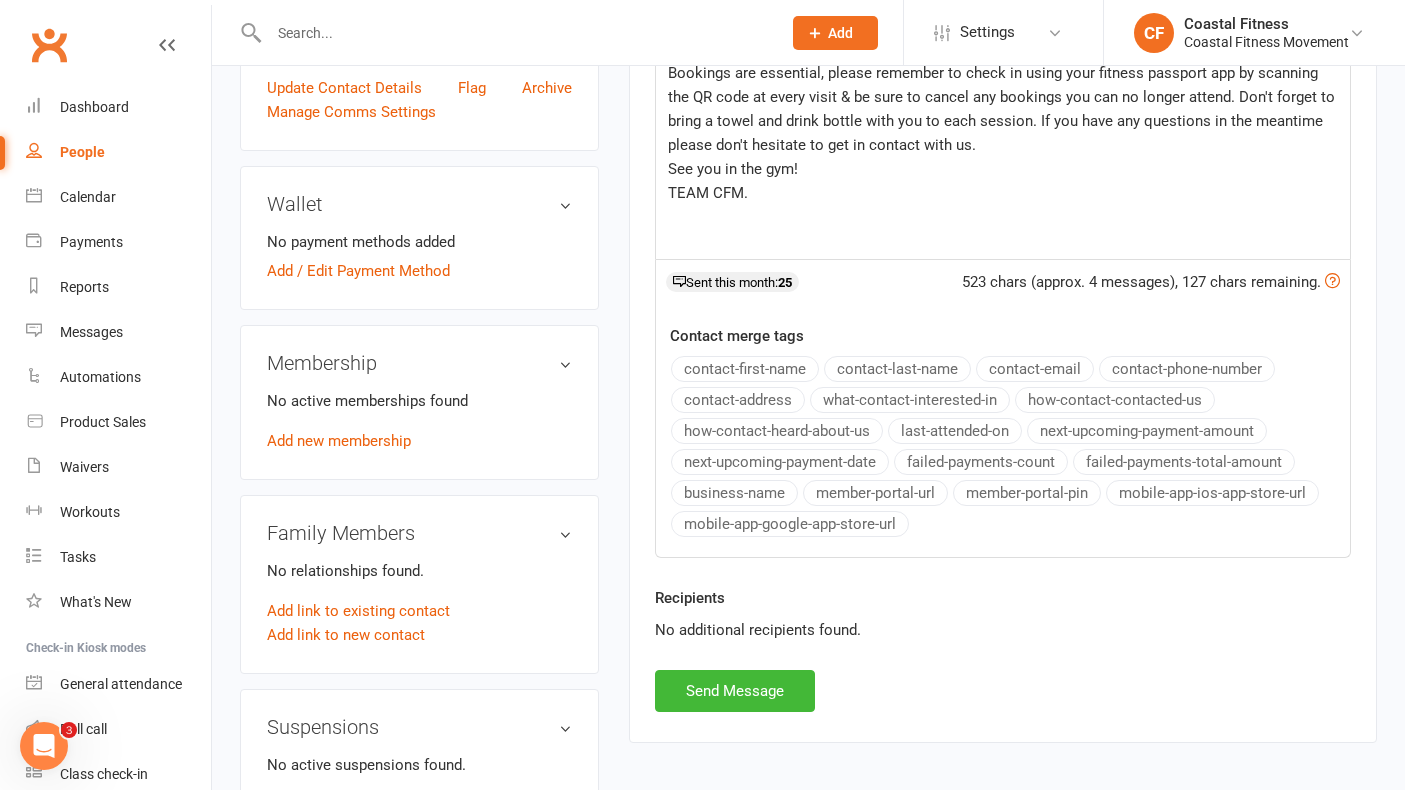 scroll, scrollTop: 545, scrollLeft: 0, axis: vertical 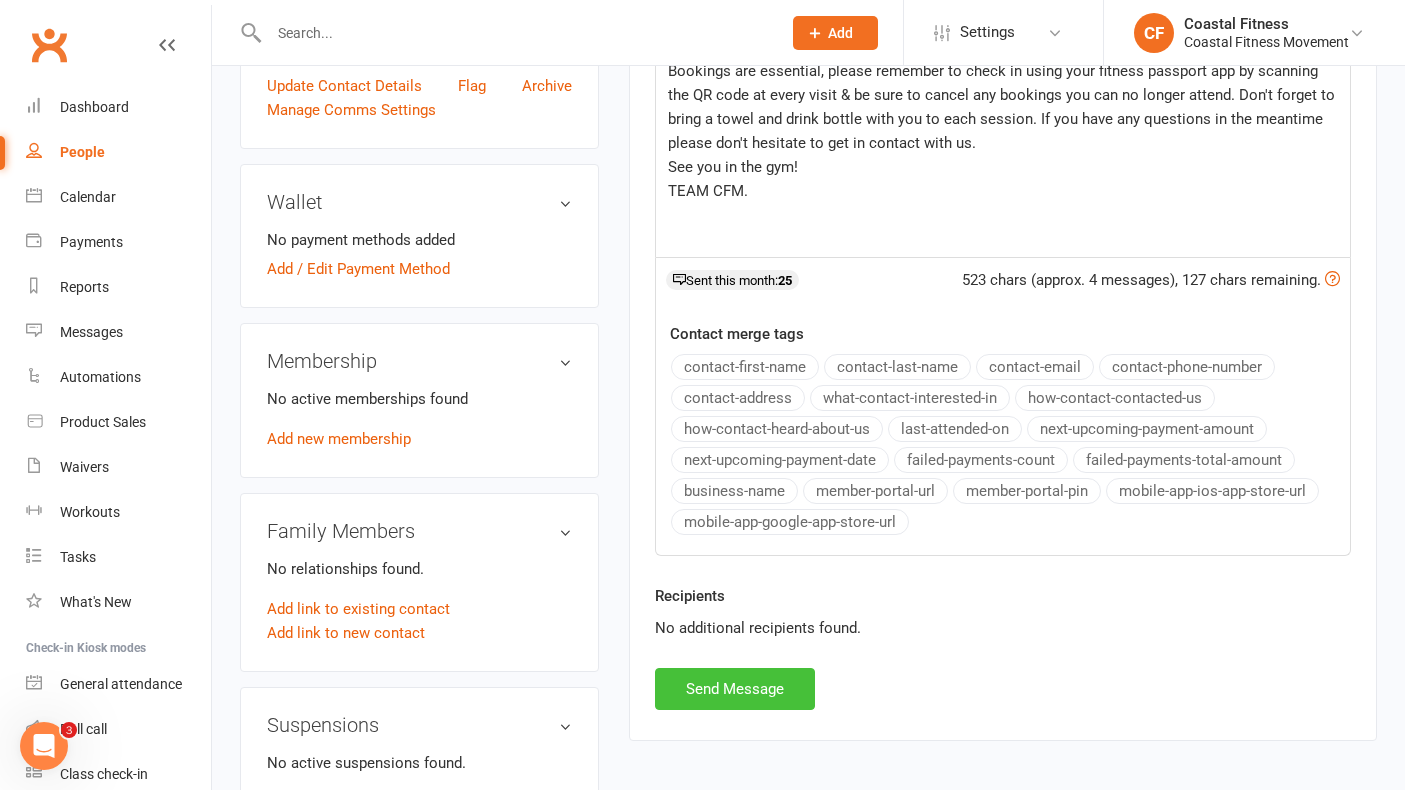 click on "Send Message" at bounding box center (735, 689) 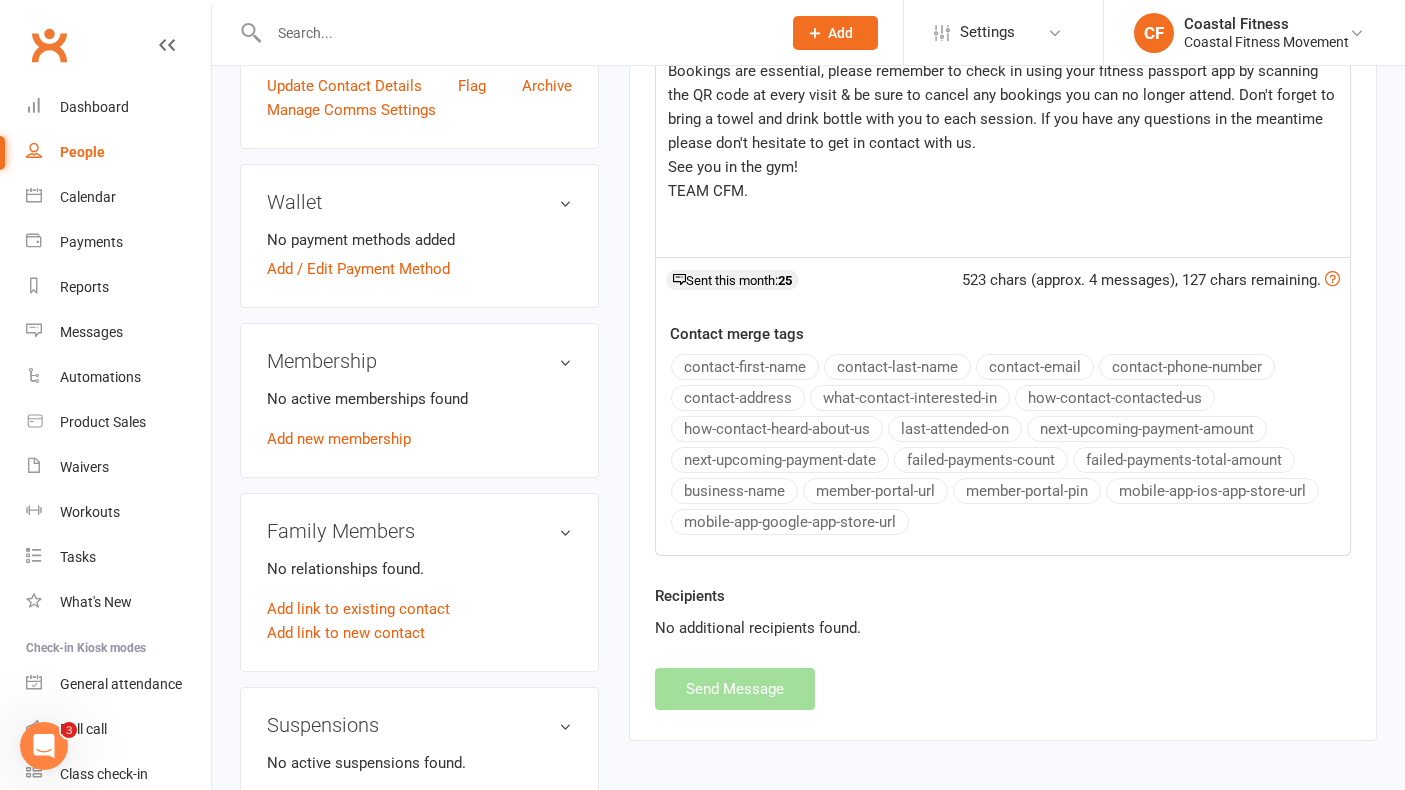 select 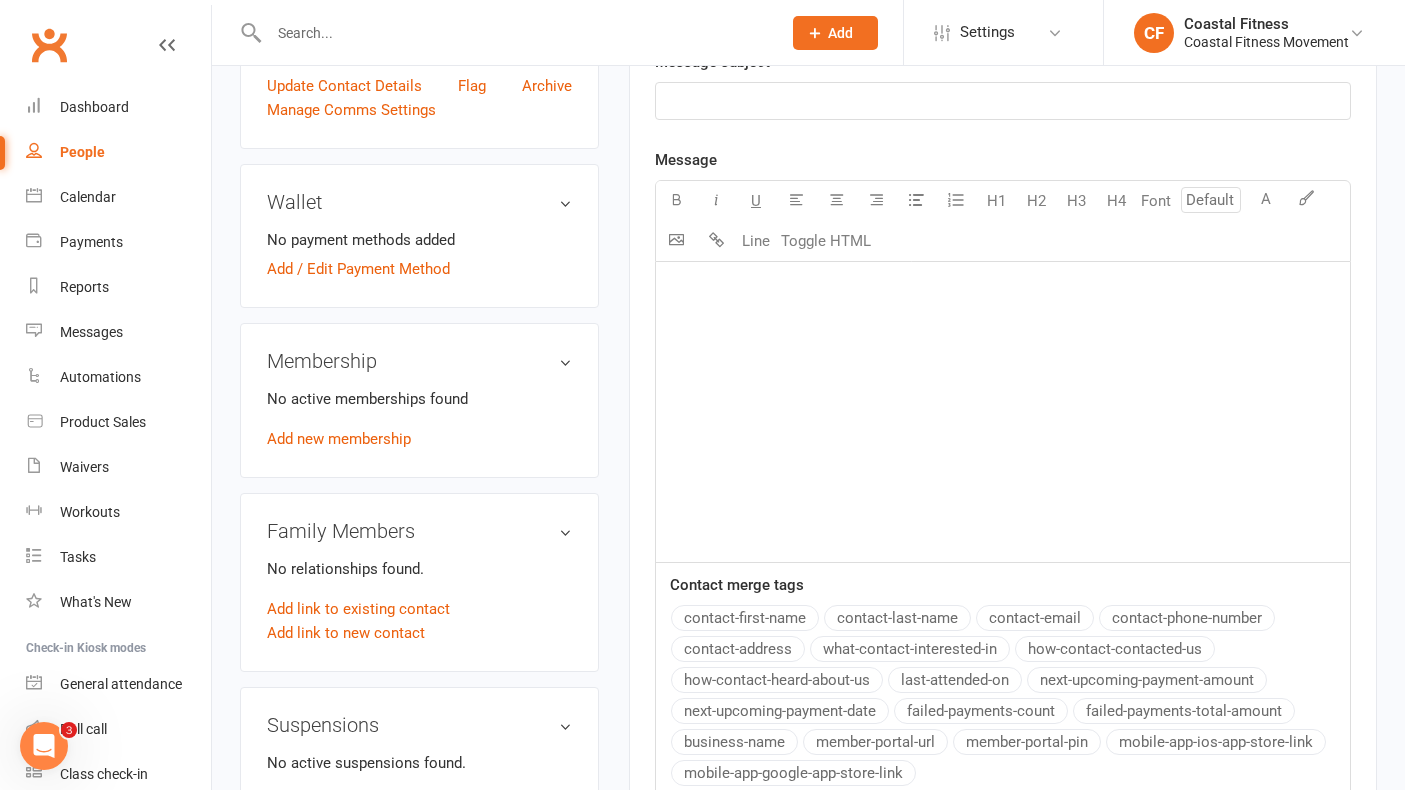scroll, scrollTop: 0, scrollLeft: 0, axis: both 